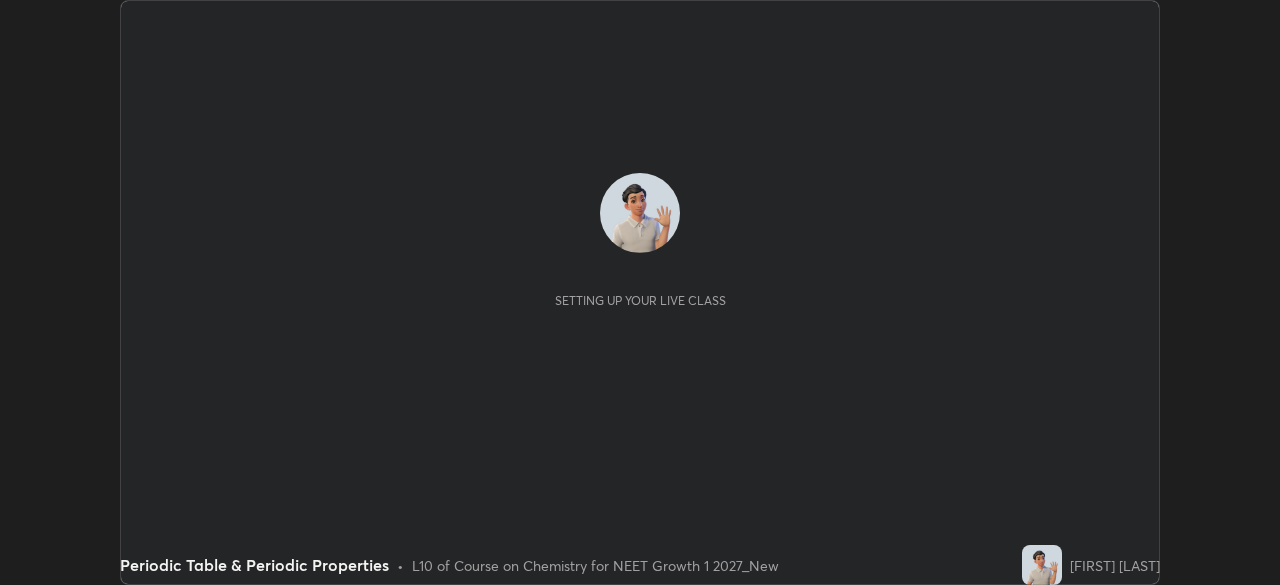 scroll, scrollTop: 0, scrollLeft: 0, axis: both 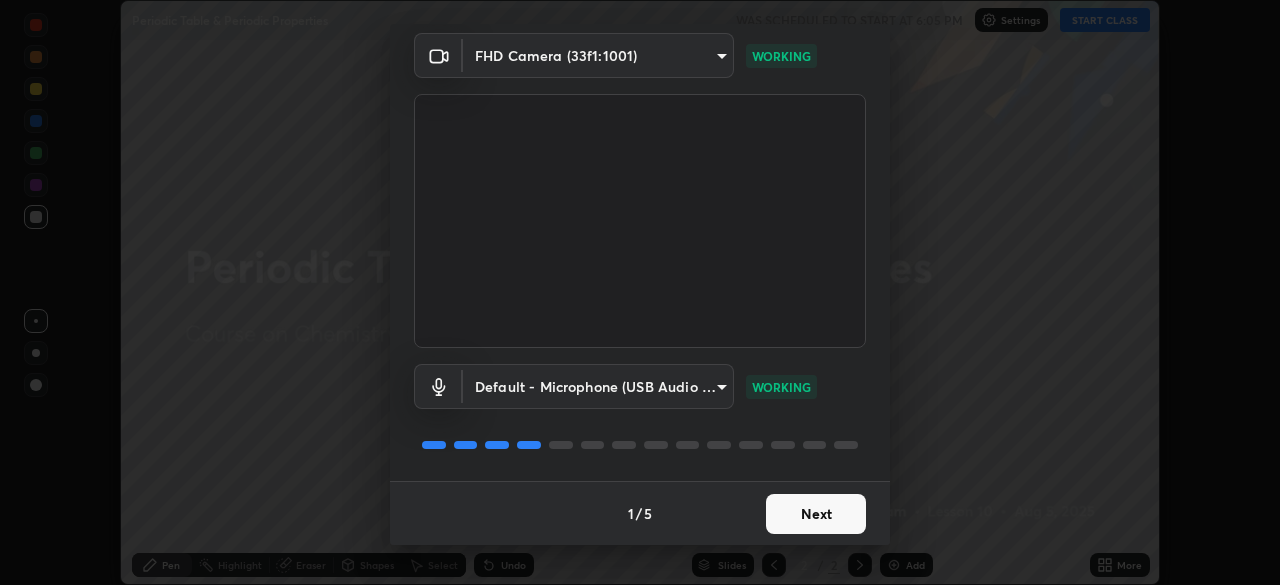 click on "Next" at bounding box center [816, 514] 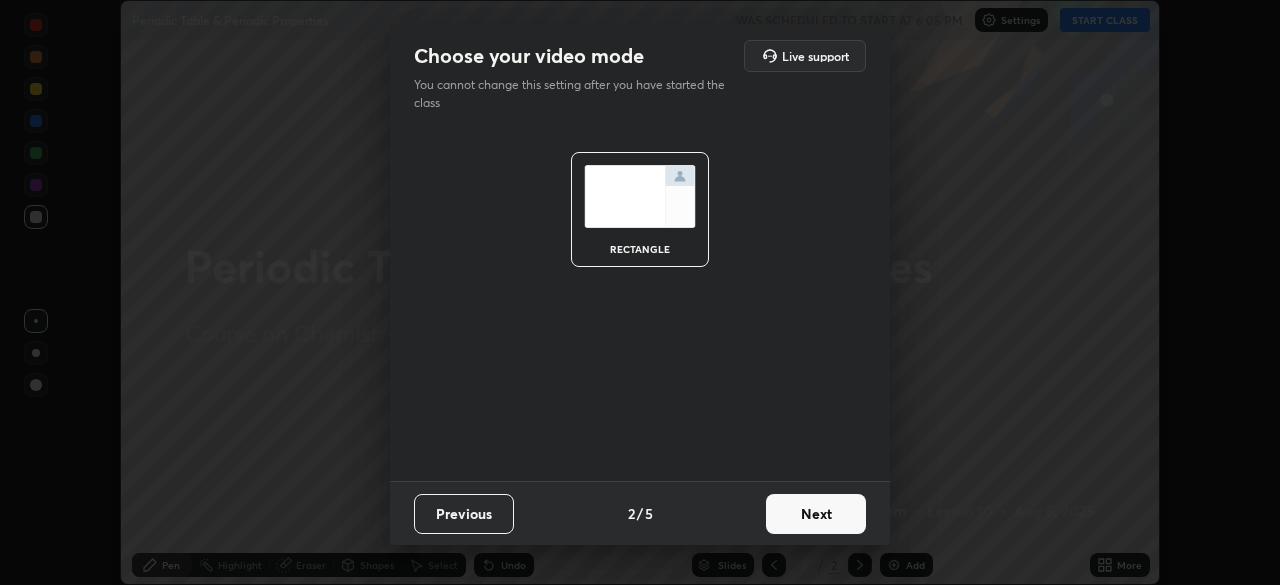 scroll, scrollTop: 0, scrollLeft: 0, axis: both 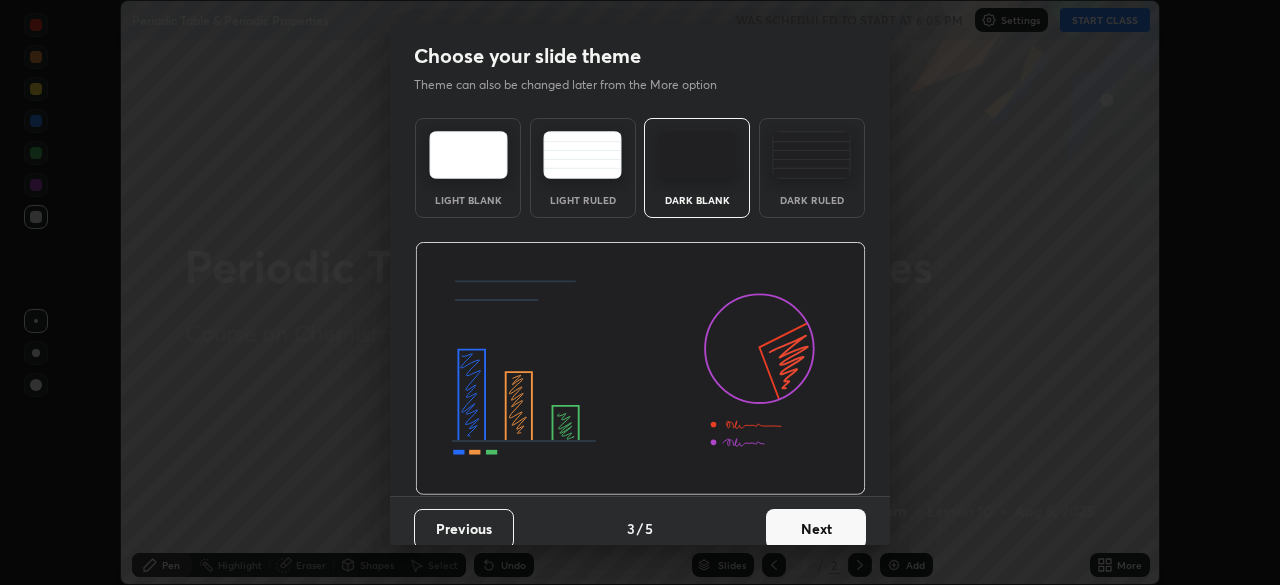 click on "Next" at bounding box center (816, 529) 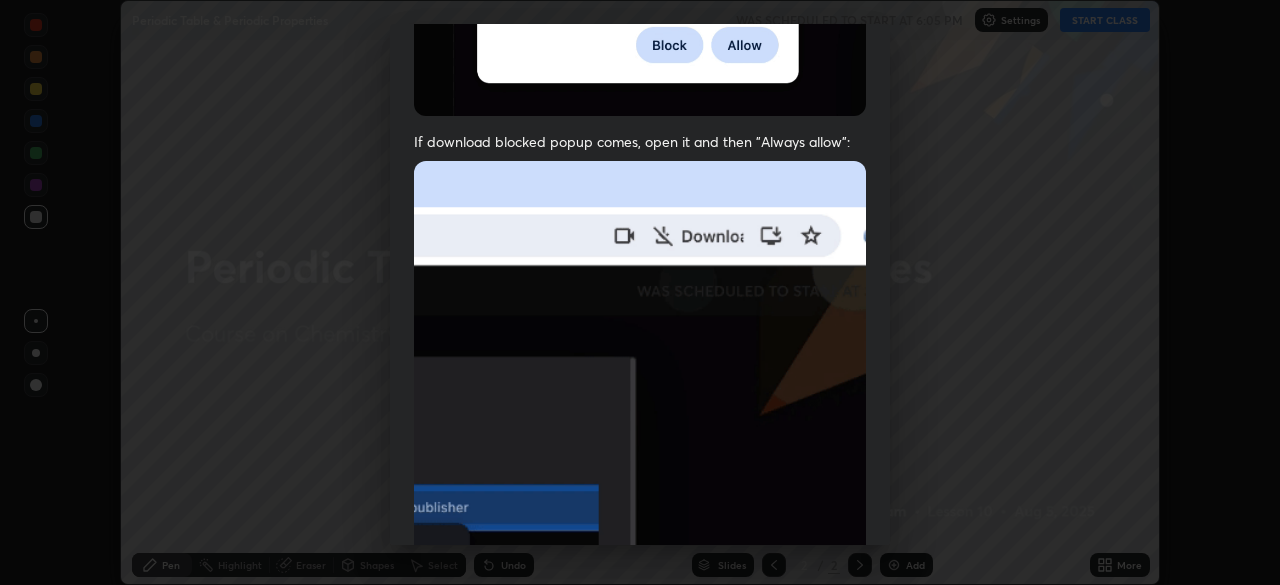 scroll, scrollTop: 410, scrollLeft: 0, axis: vertical 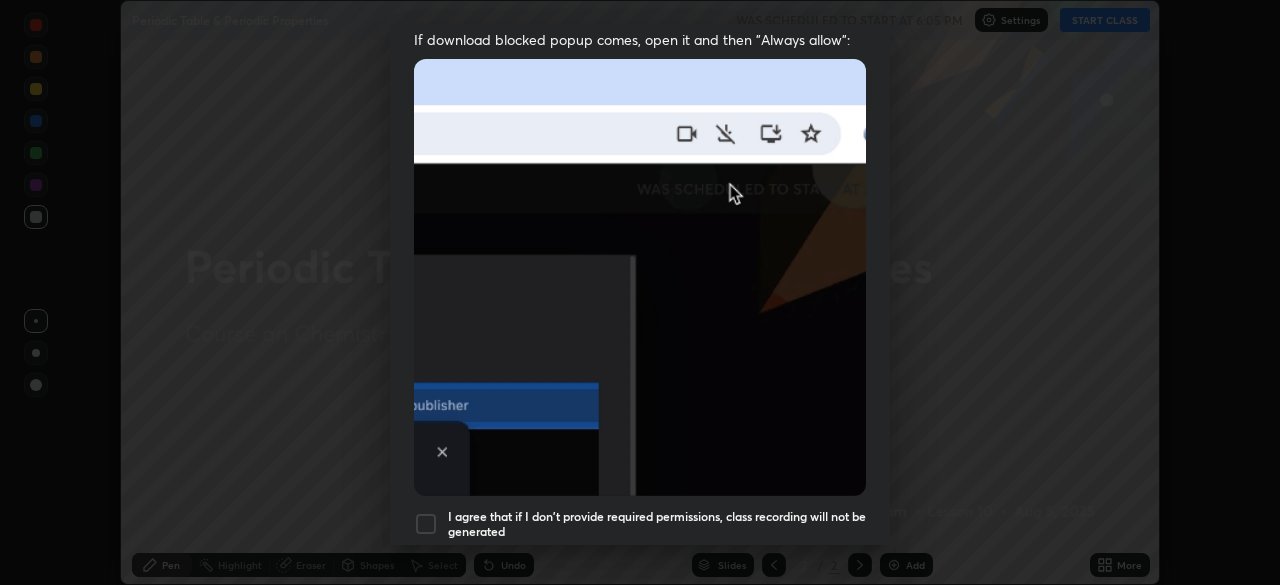 click on "I agree that if I don't provide required permissions, class recording will not be generated" at bounding box center (657, 524) 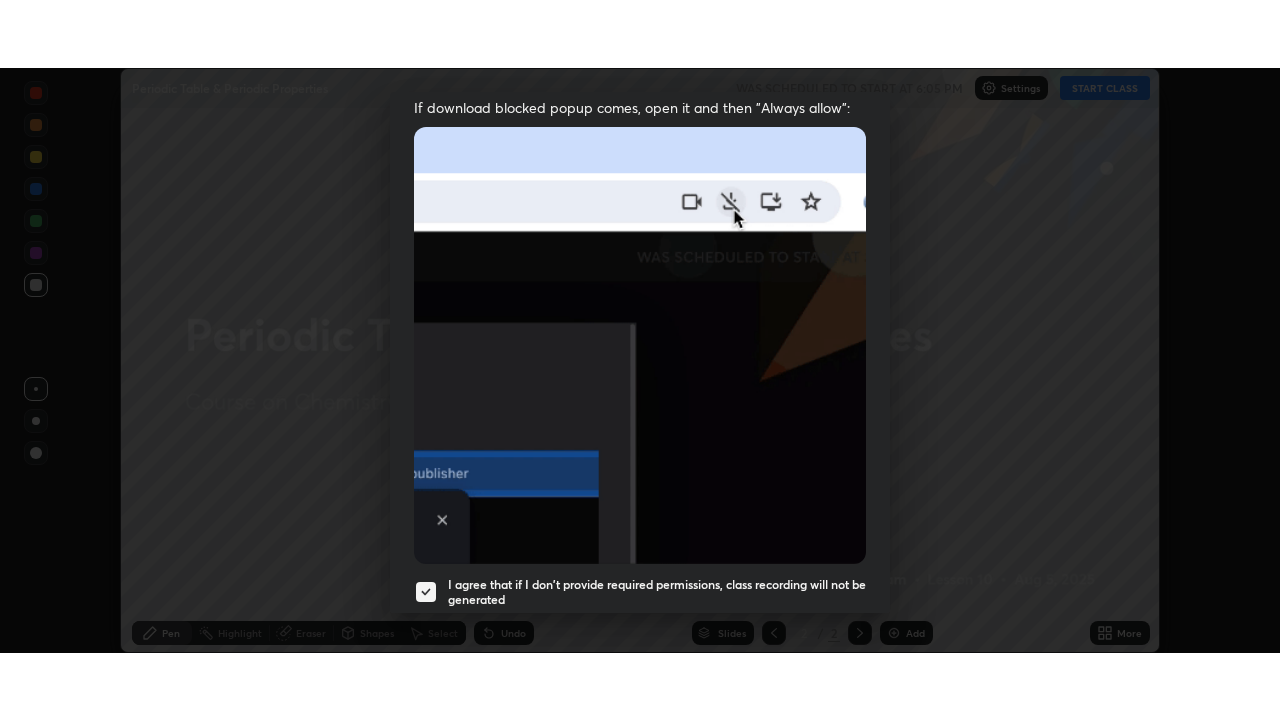 scroll, scrollTop: 479, scrollLeft: 0, axis: vertical 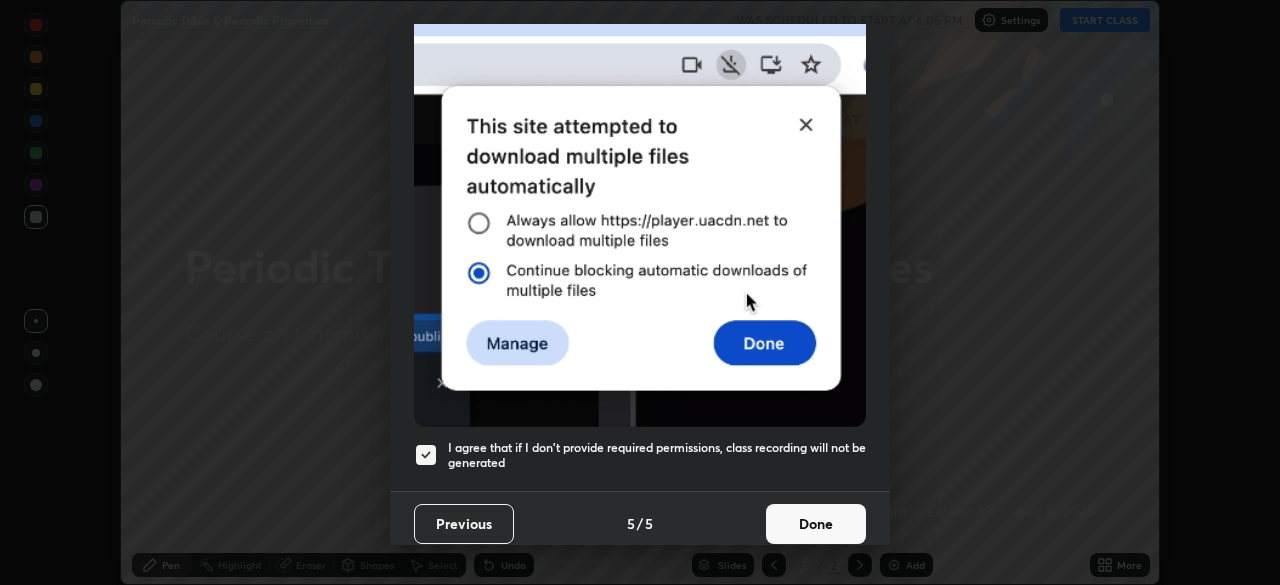 click on "Done" at bounding box center (816, 524) 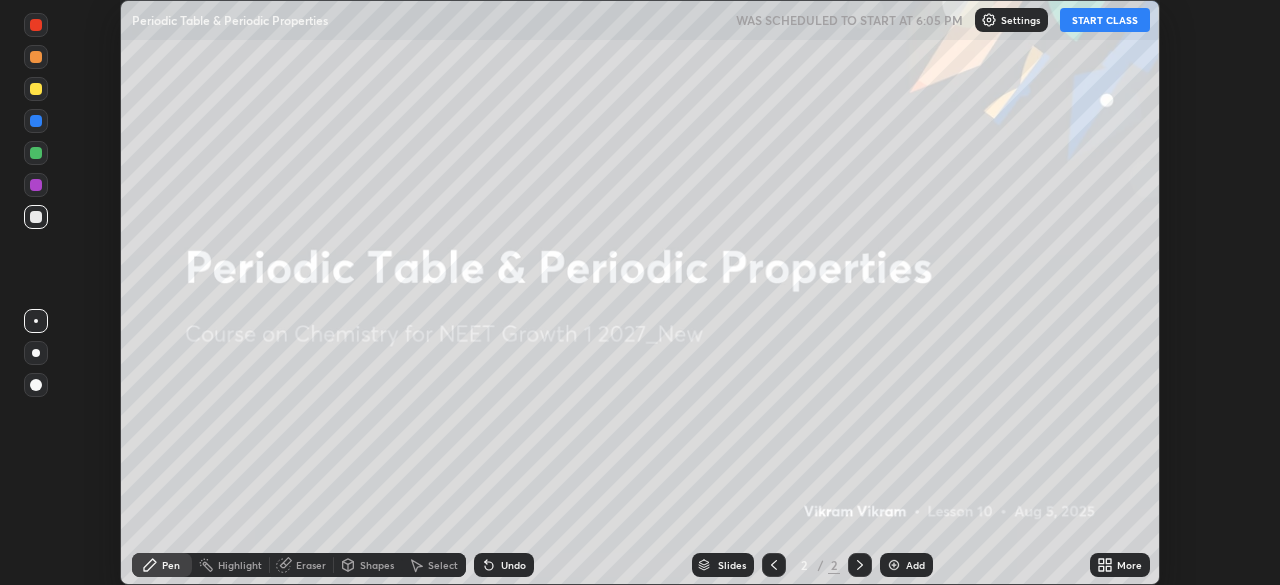 click on "START CLASS" at bounding box center [1105, 20] 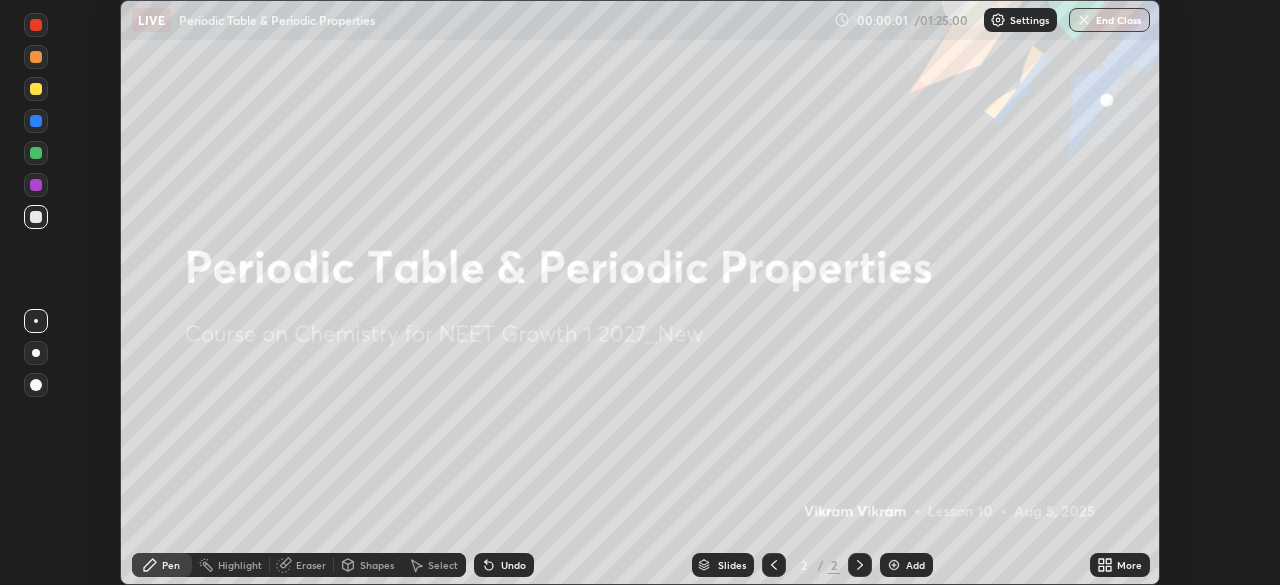 click on "Add" at bounding box center (906, 565) 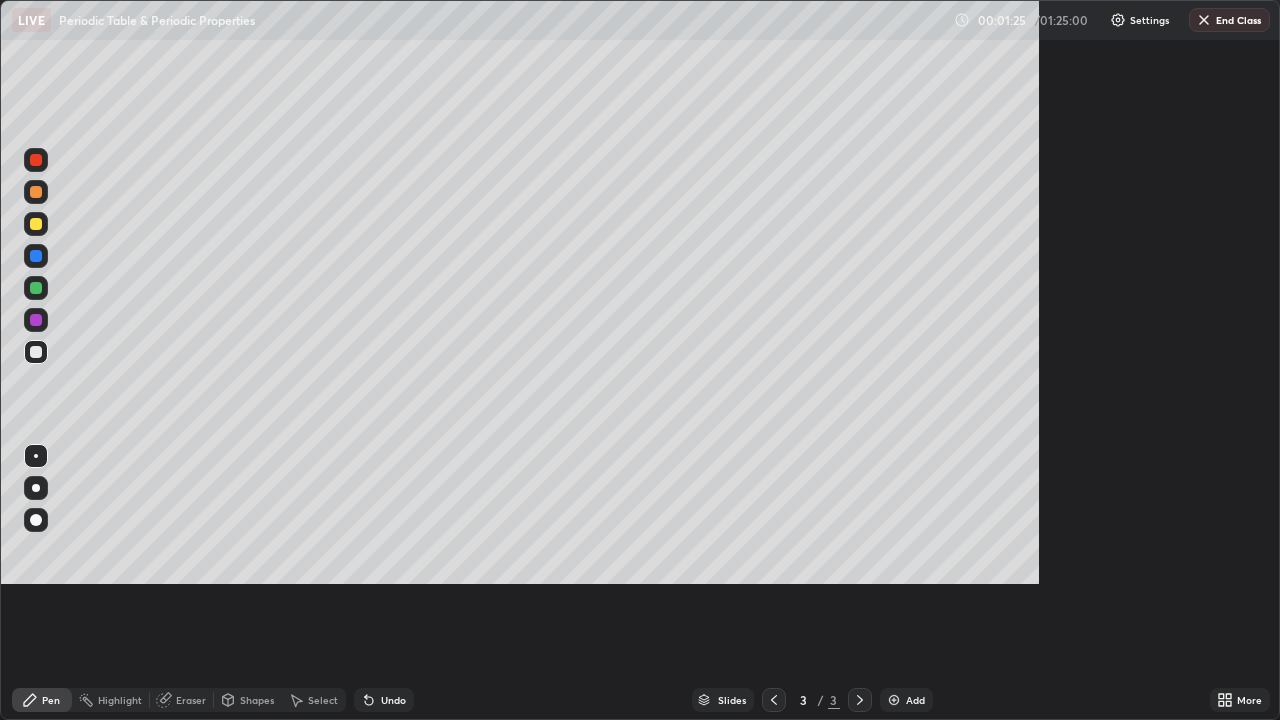scroll, scrollTop: 99280, scrollLeft: 98720, axis: both 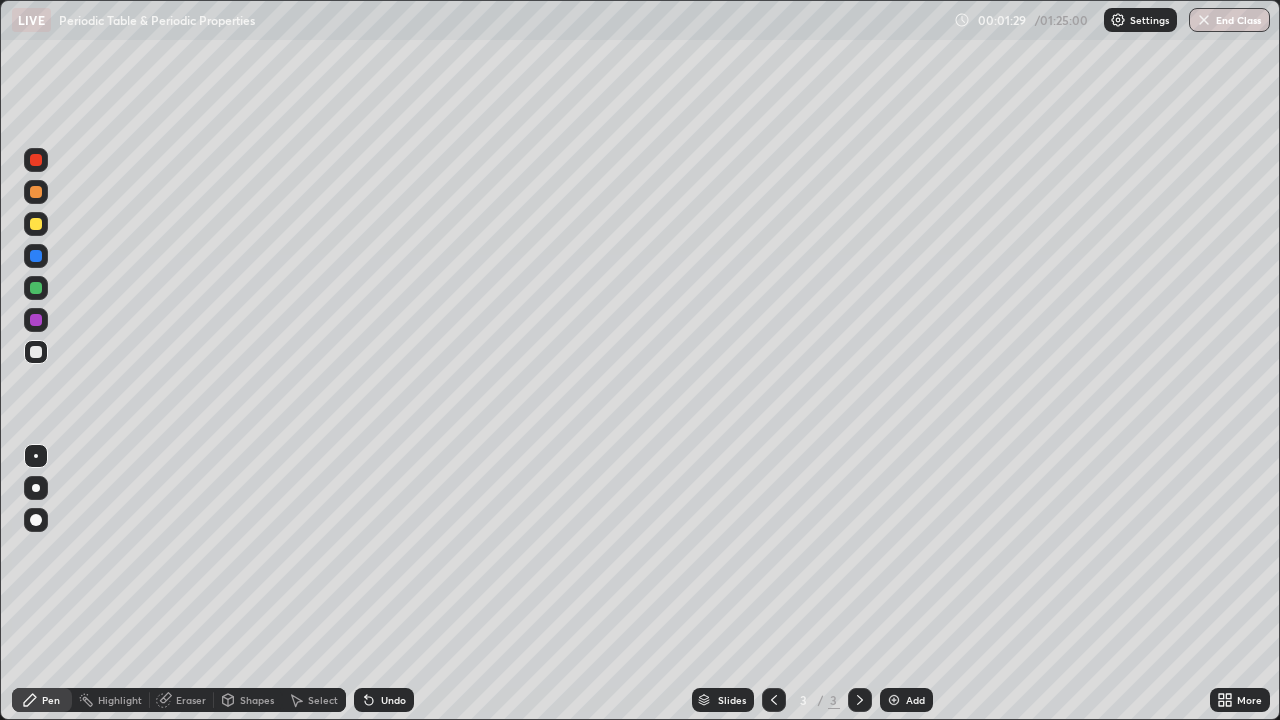 click 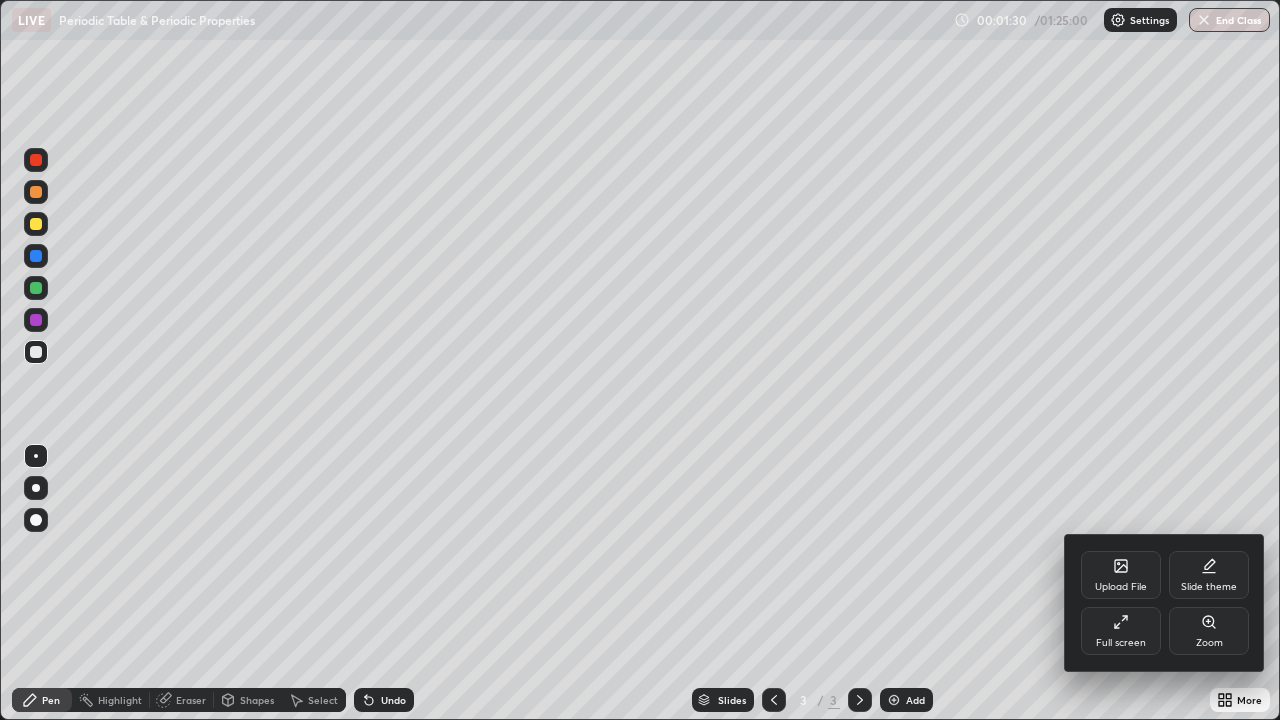 click on "Full screen" at bounding box center (1121, 631) 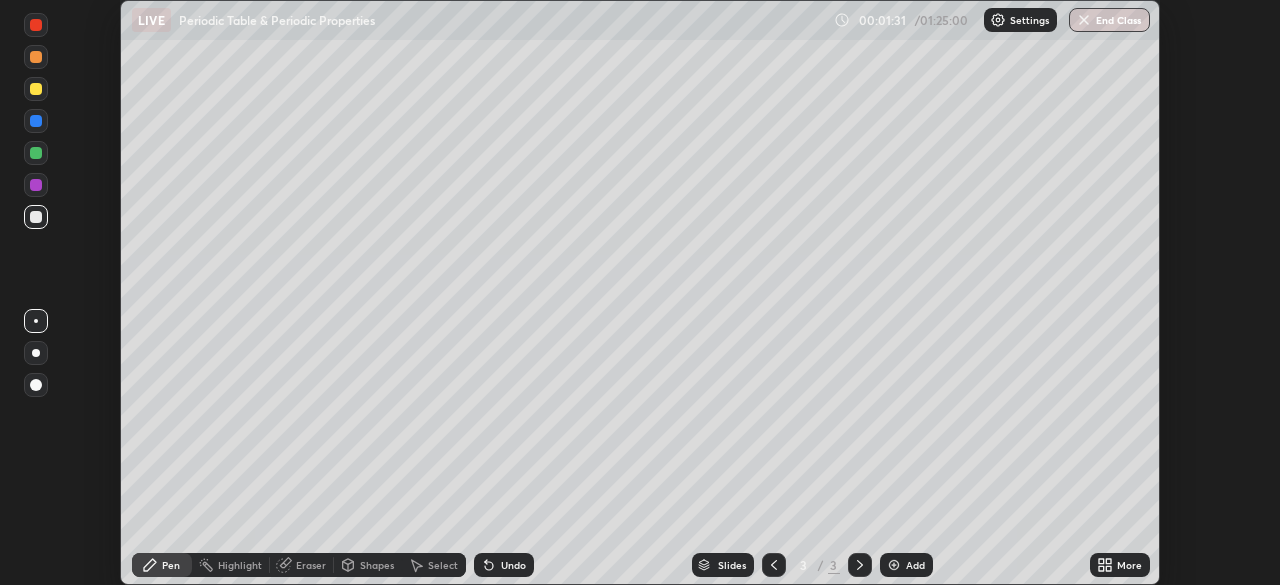 scroll, scrollTop: 585, scrollLeft: 1280, axis: both 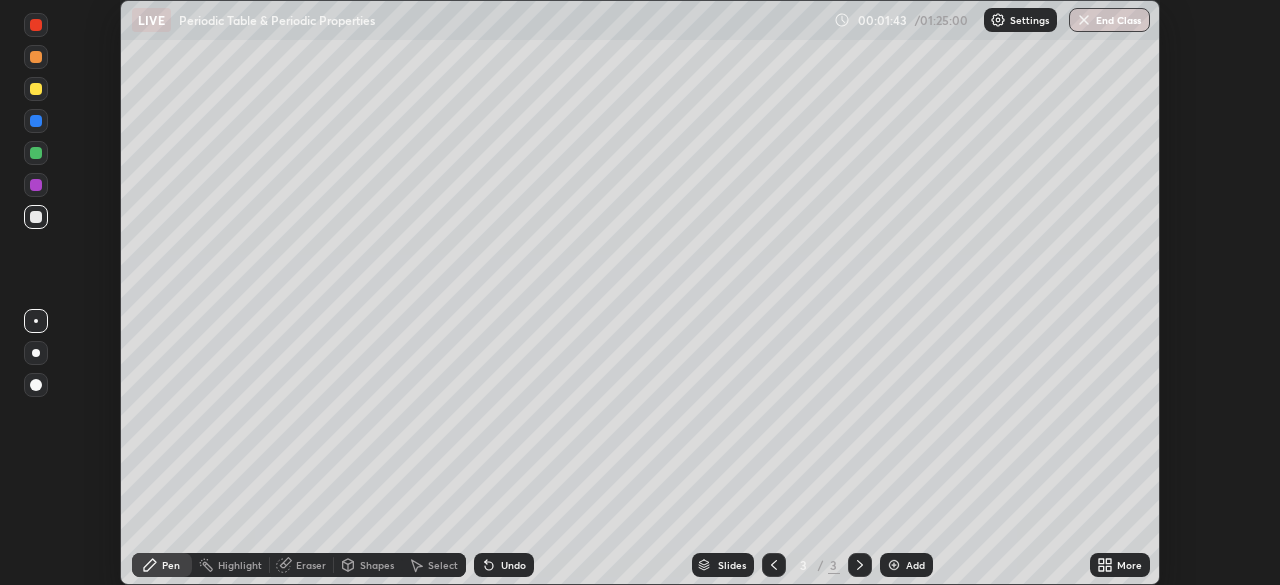 click at bounding box center (36, 89) 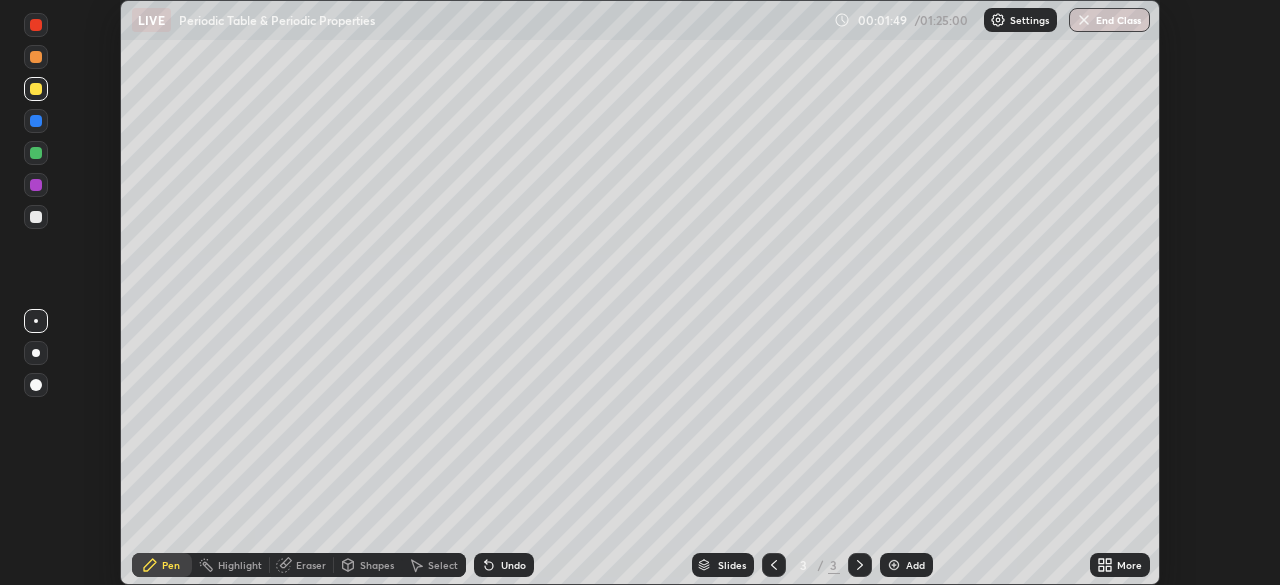 click on "Undo" at bounding box center (504, 565) 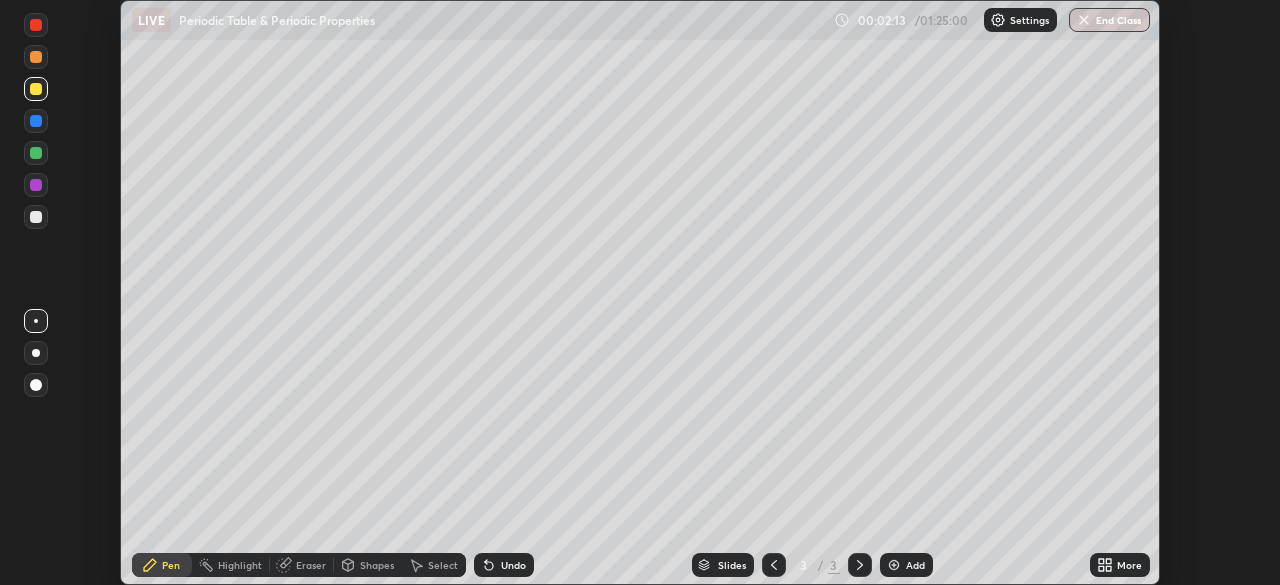 click 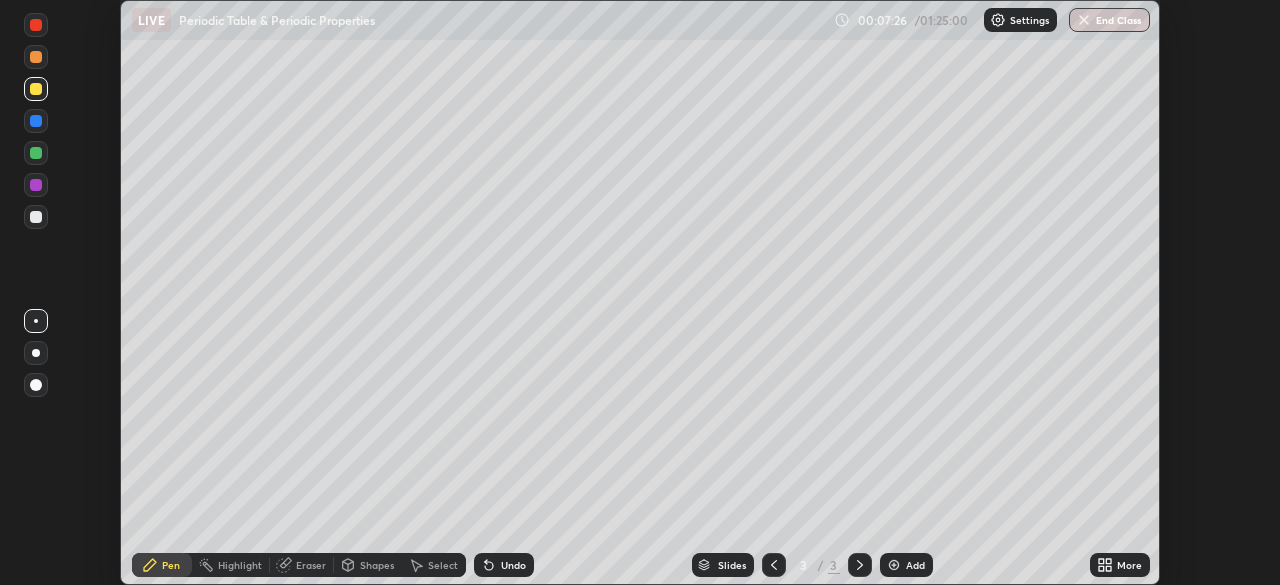 click on "Add" at bounding box center (906, 565) 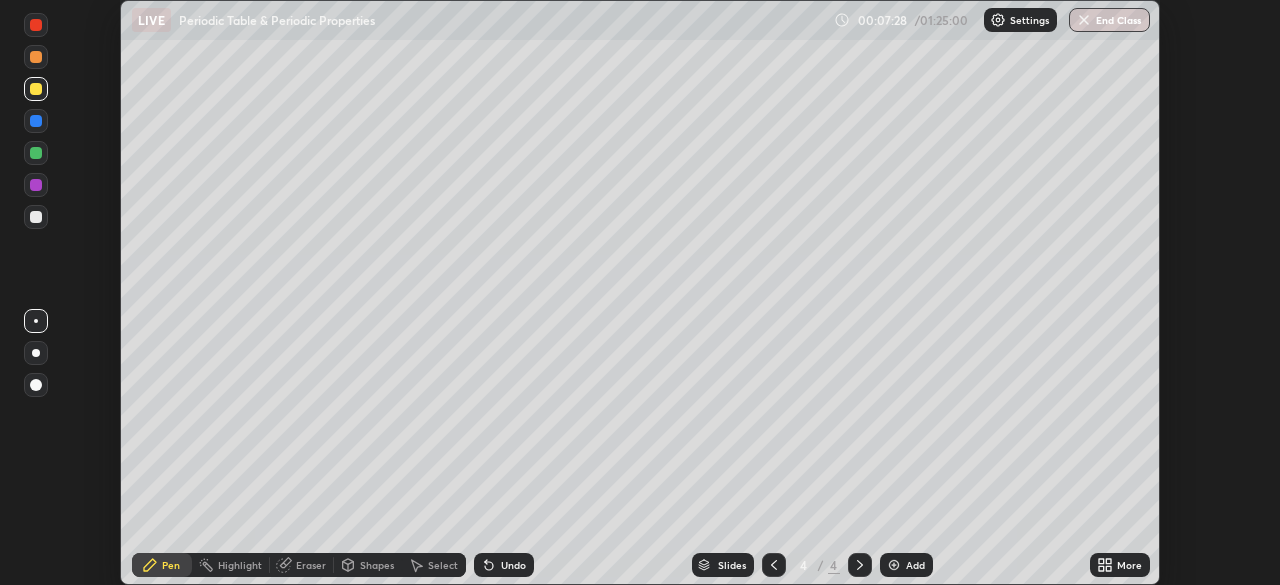 click at bounding box center (36, 217) 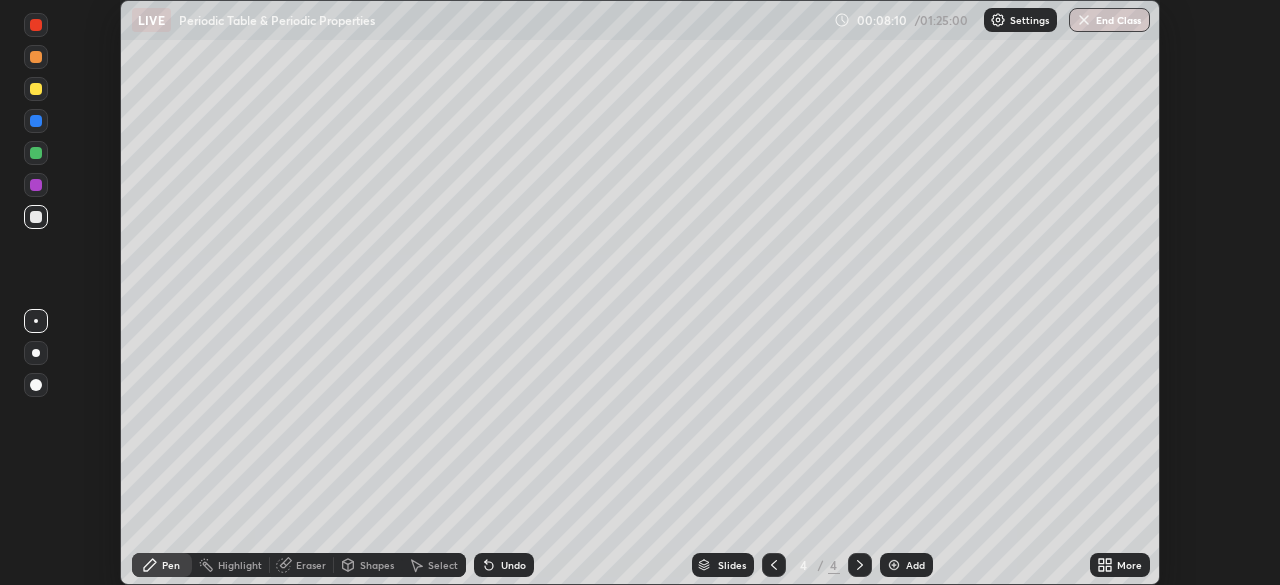 click at bounding box center [36, 121] 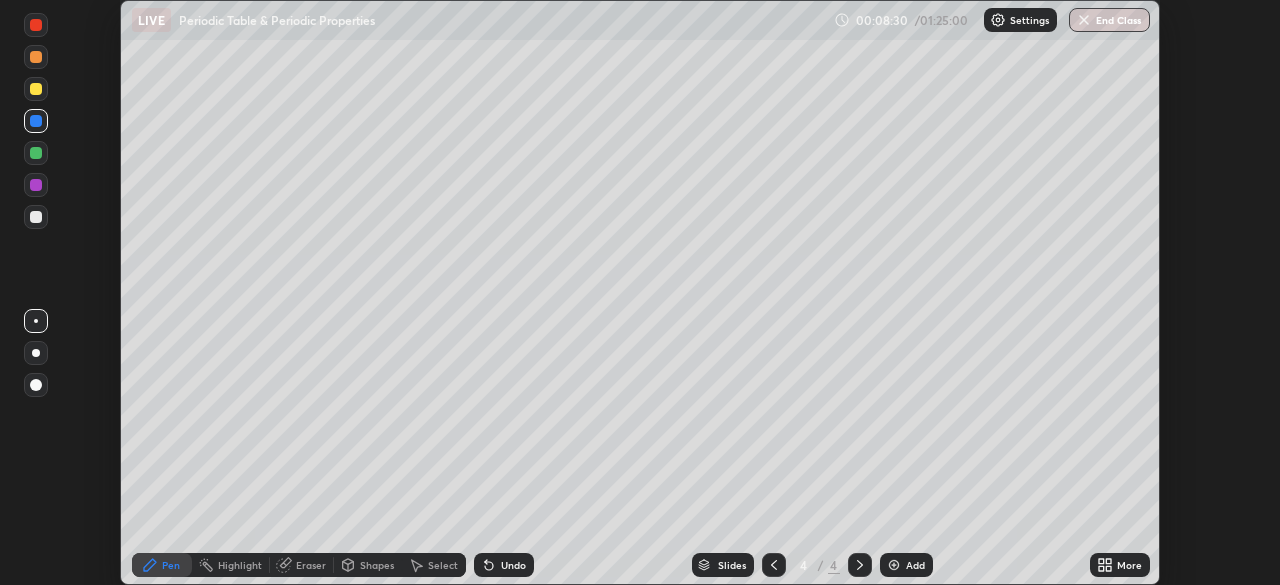 click at bounding box center [36, 89] 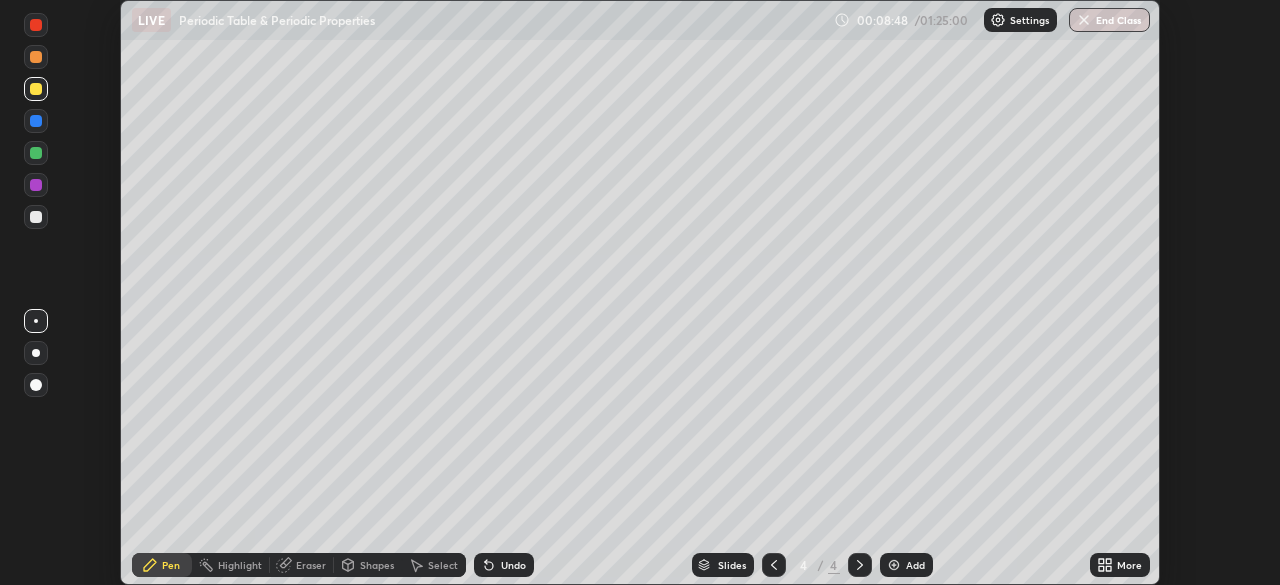 click at bounding box center [36, 121] 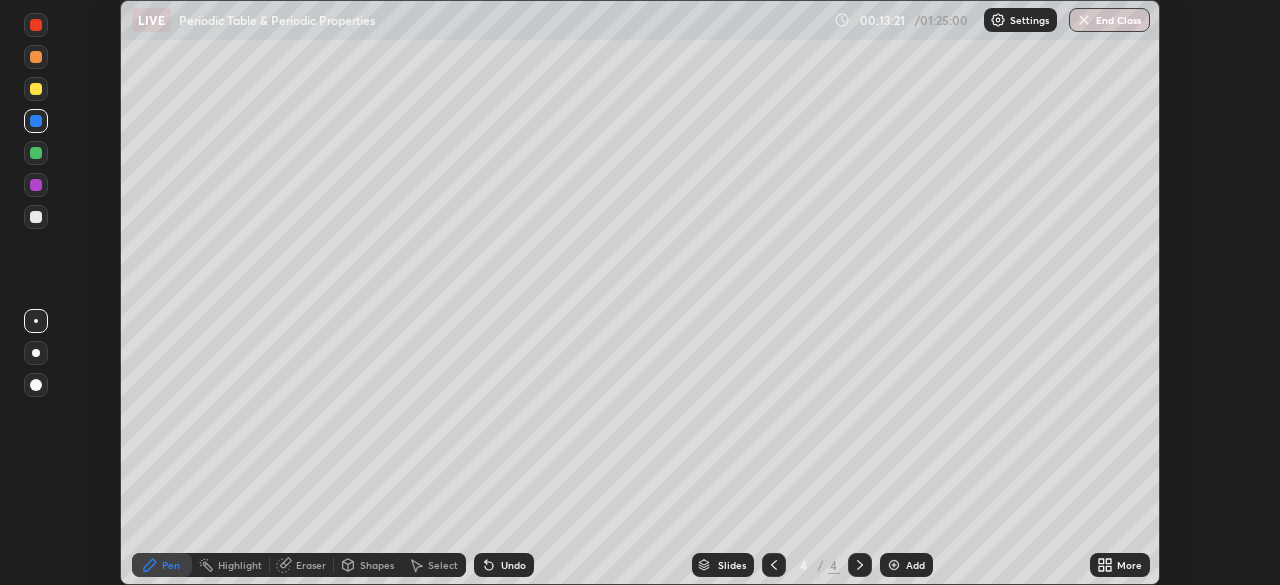 click on "Add" at bounding box center (906, 565) 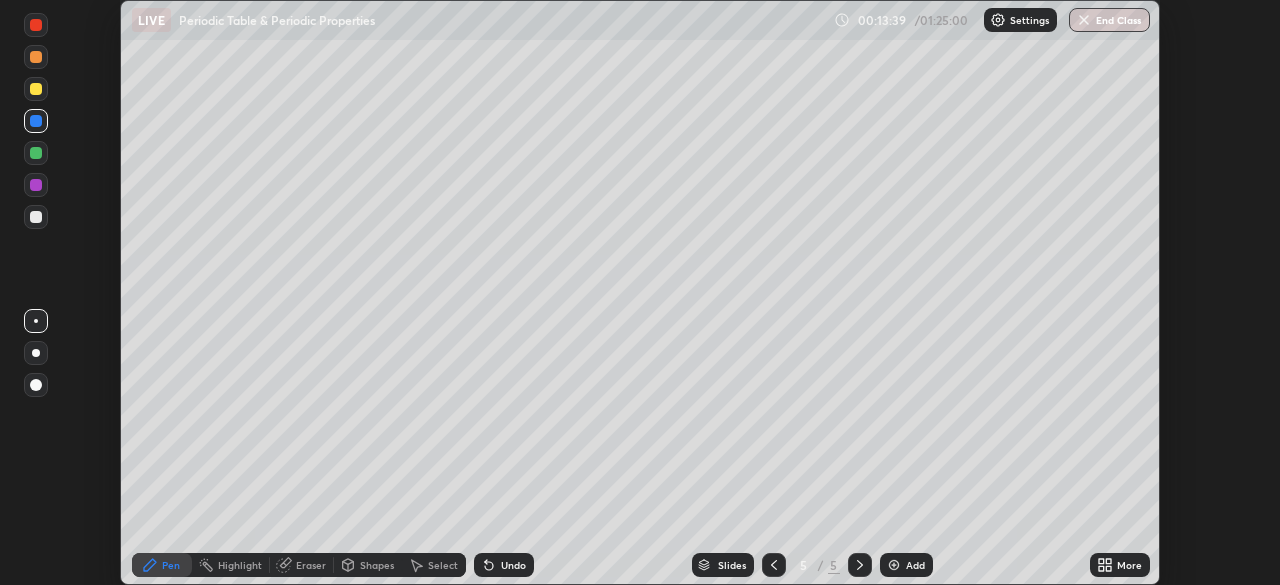 click at bounding box center (36, 89) 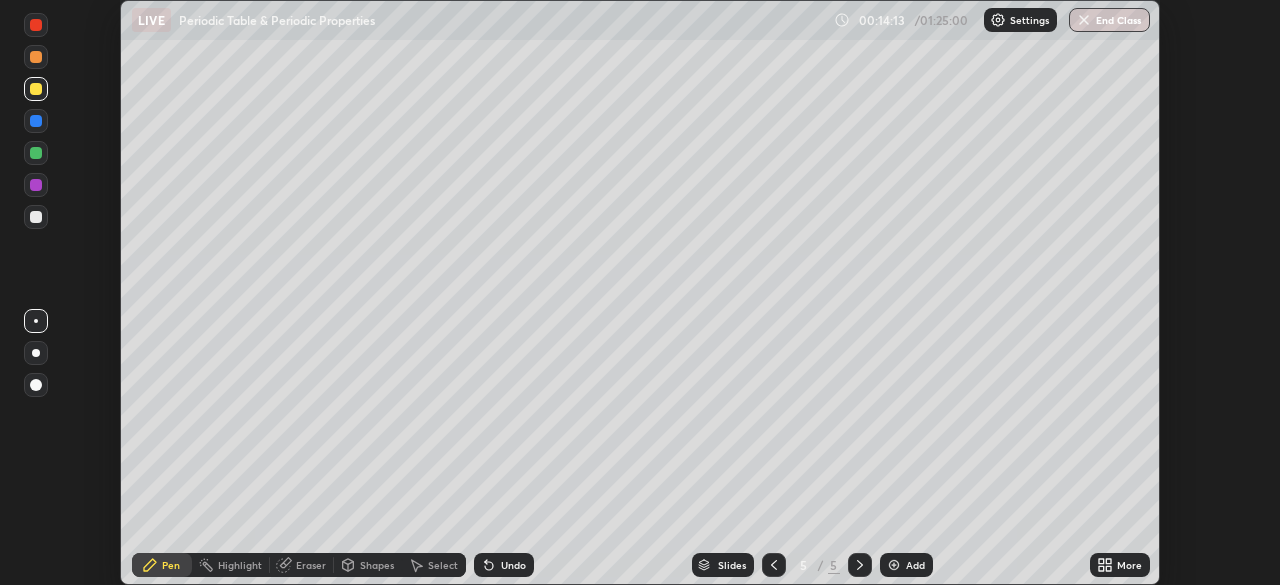 click at bounding box center [36, 153] 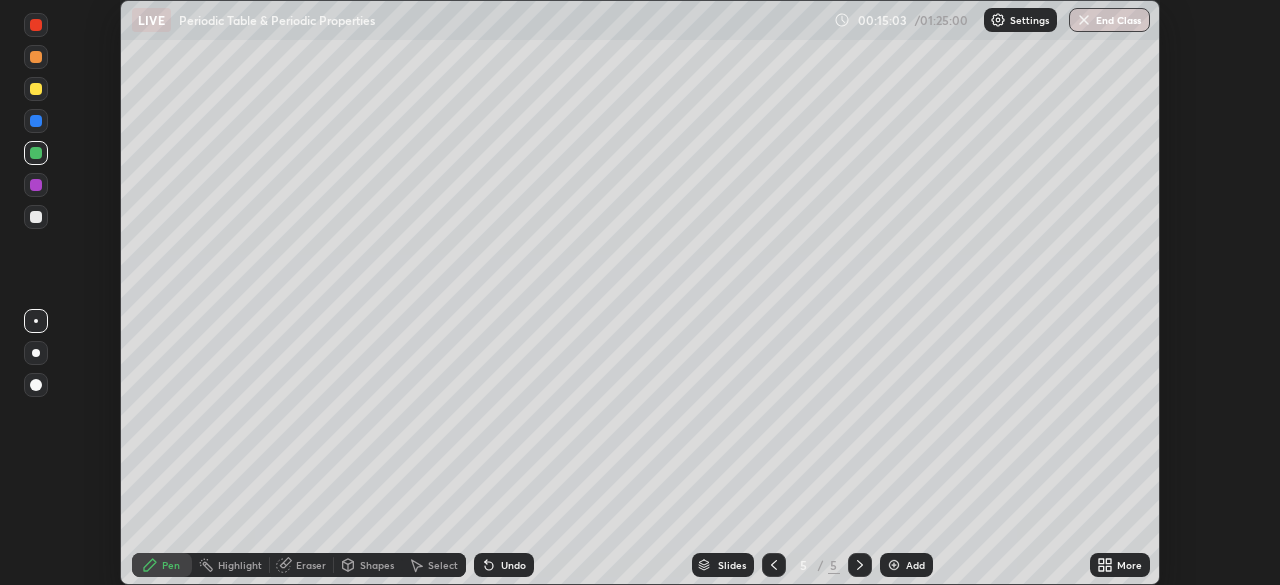click 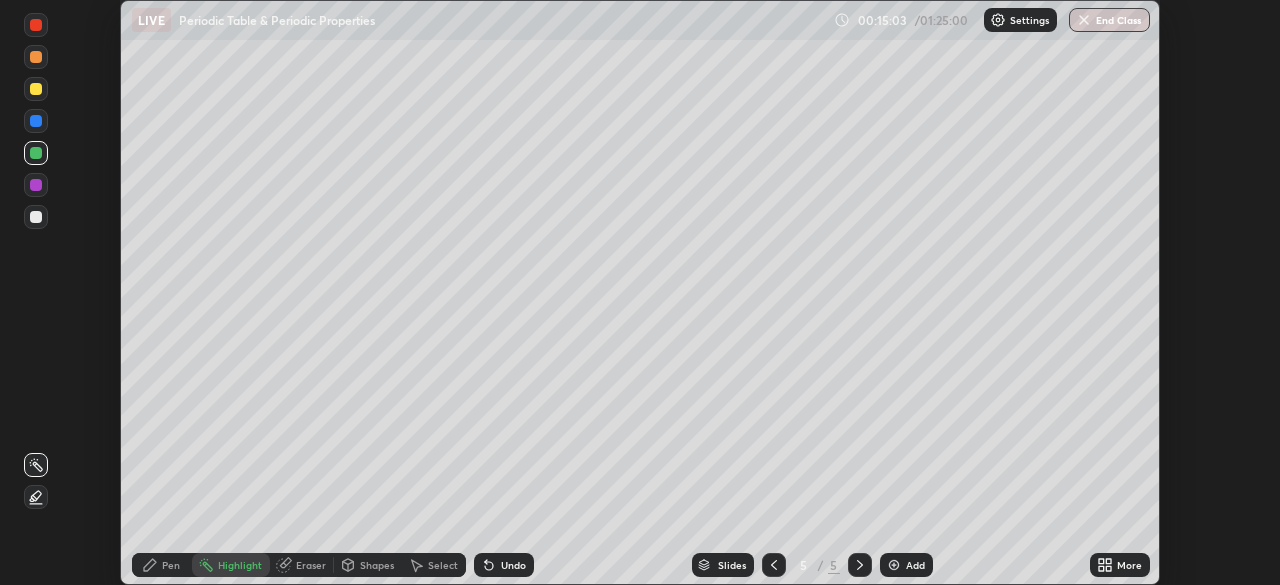 click on "Highlight" at bounding box center [231, 565] 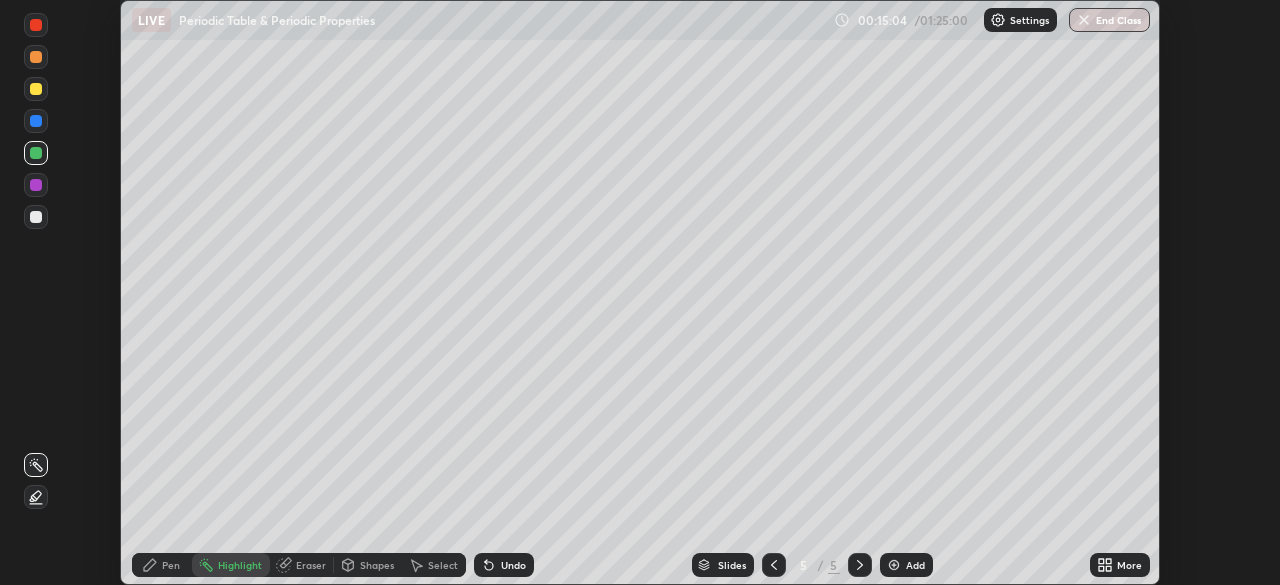 click on "Highlight" at bounding box center (231, 565) 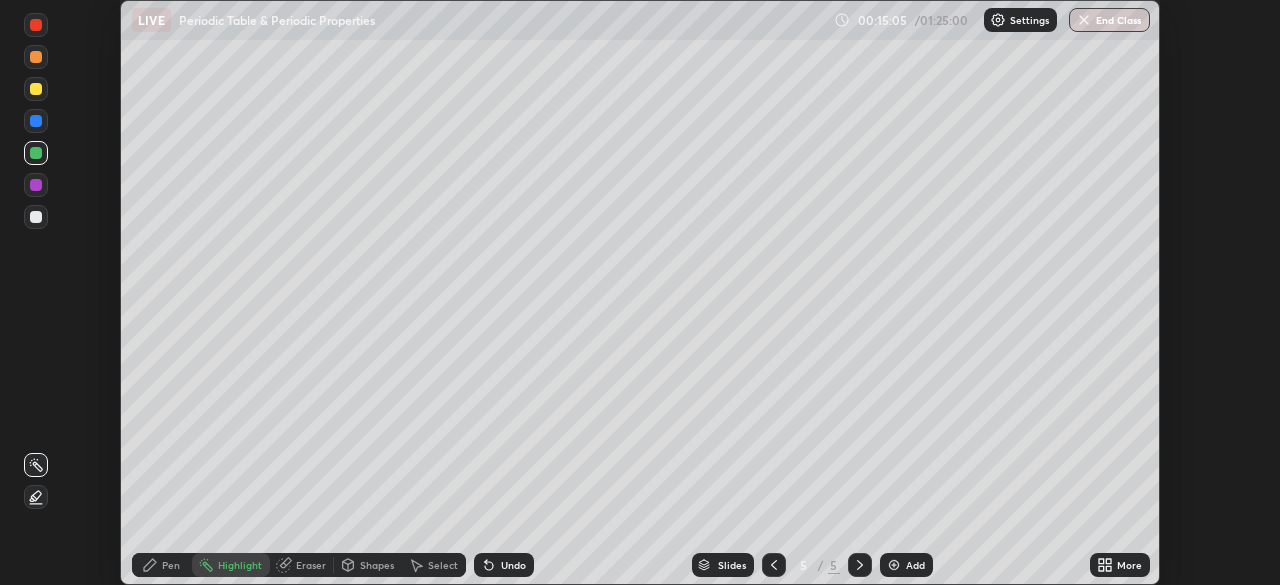 click on "Pen" at bounding box center [171, 565] 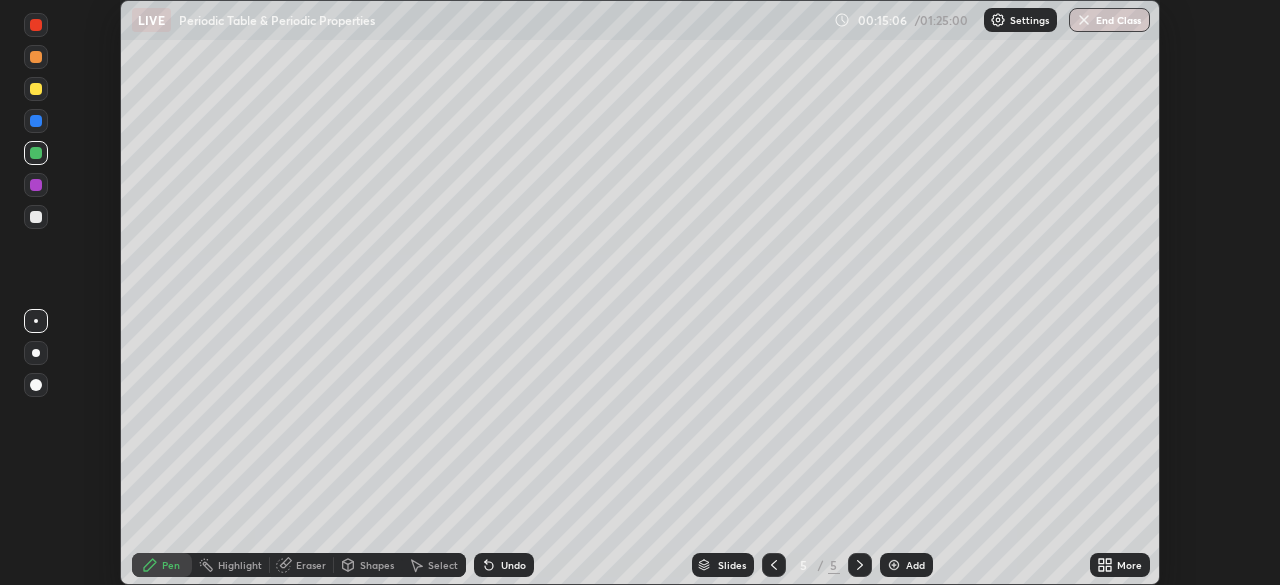 click on "Highlight" at bounding box center [231, 565] 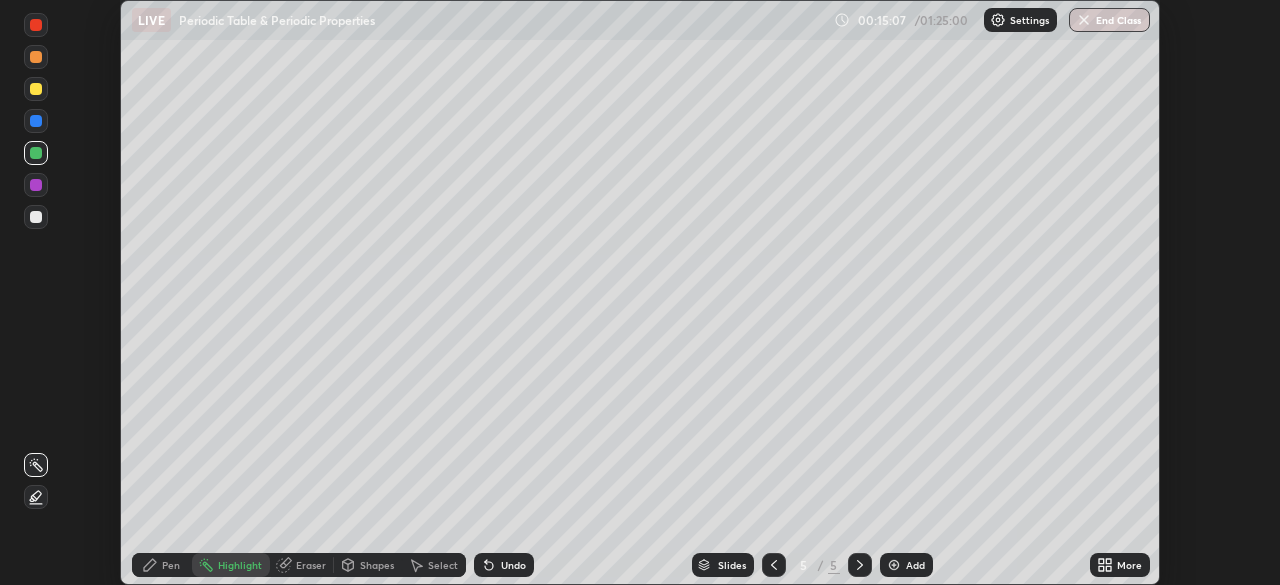 click 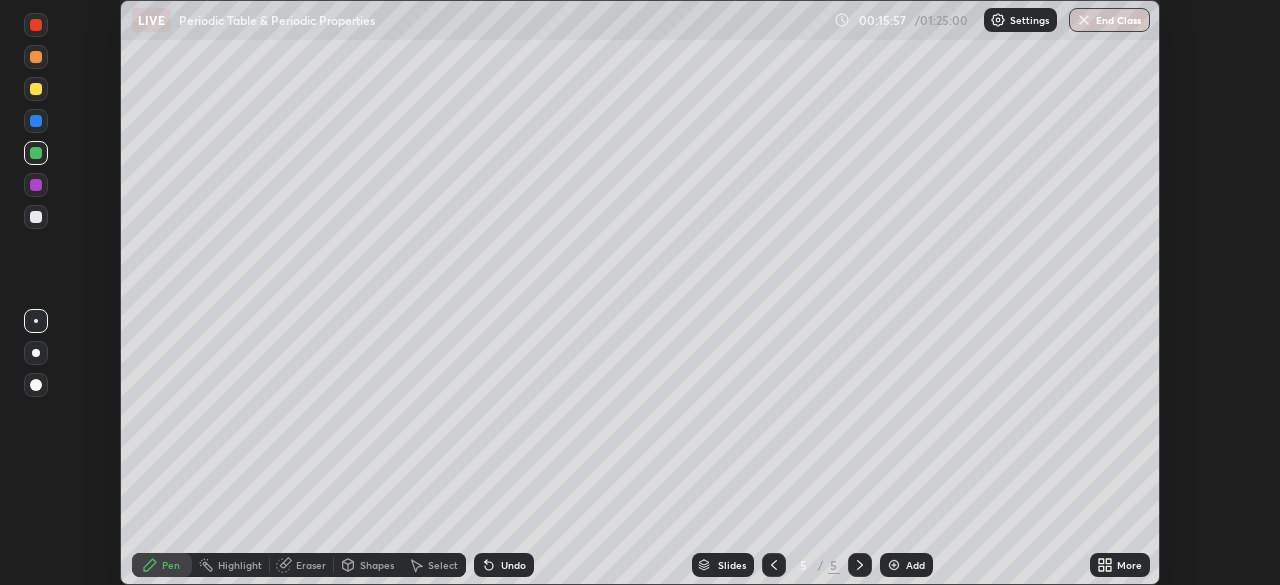 click on "Undo" at bounding box center (513, 565) 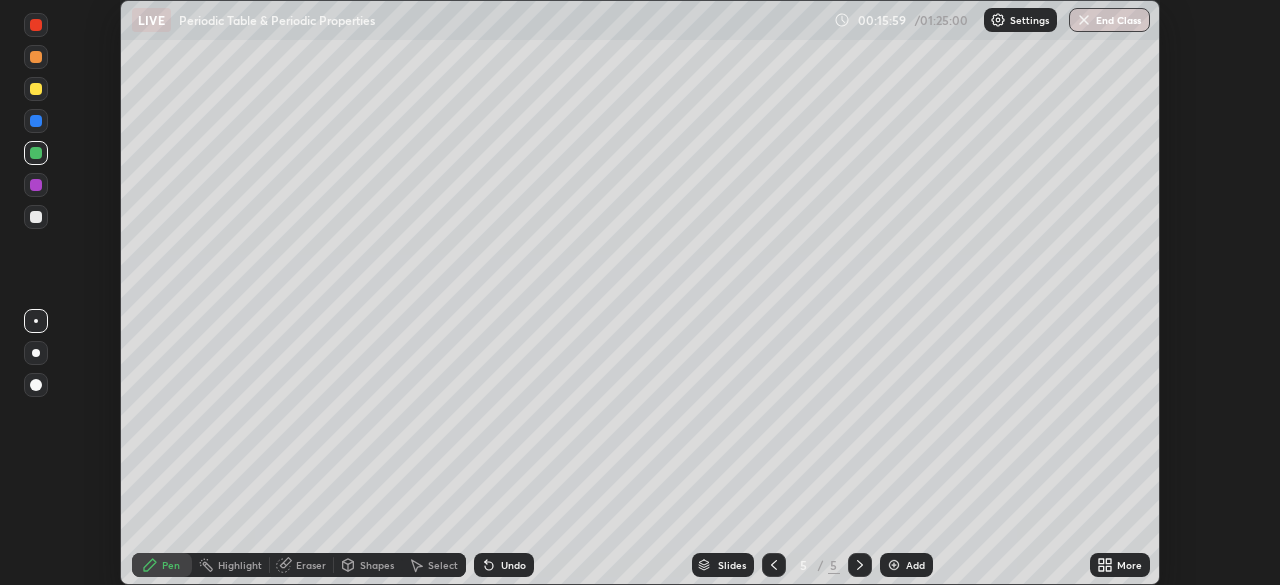 click on "Undo" at bounding box center (504, 565) 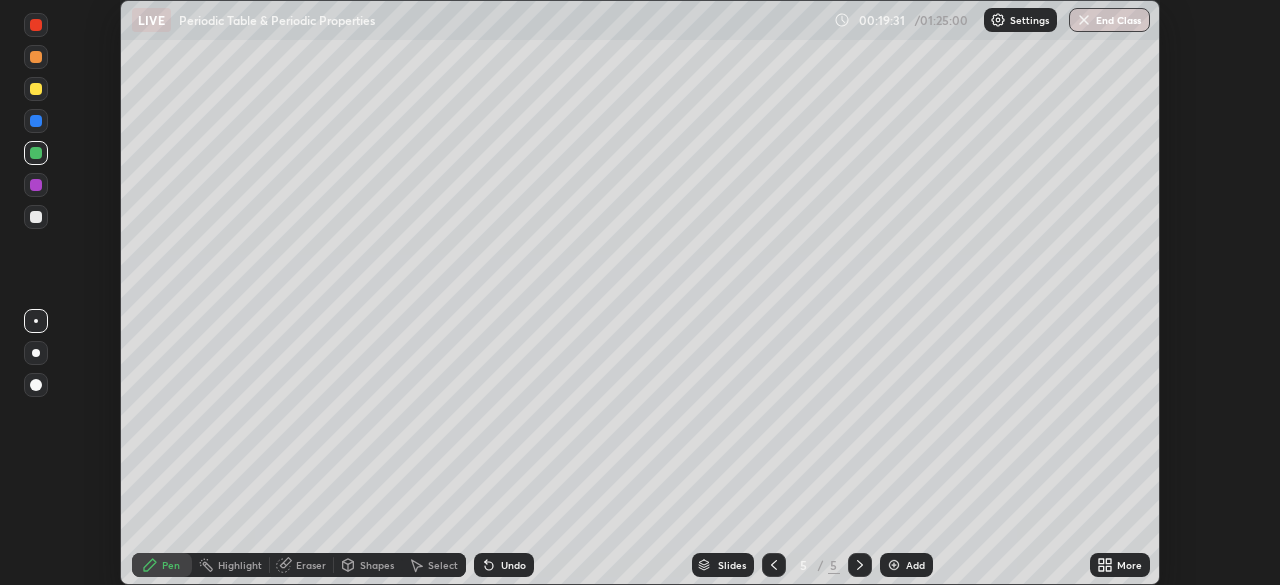 click on "Setting up your live class" at bounding box center [640, 292] 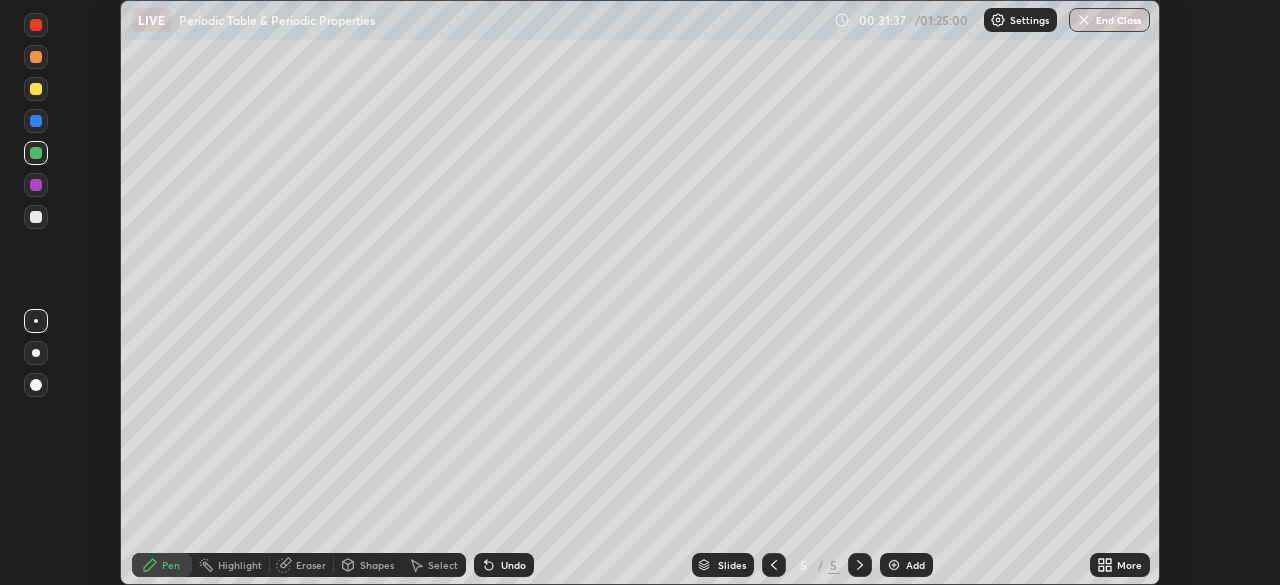 click at bounding box center (894, 565) 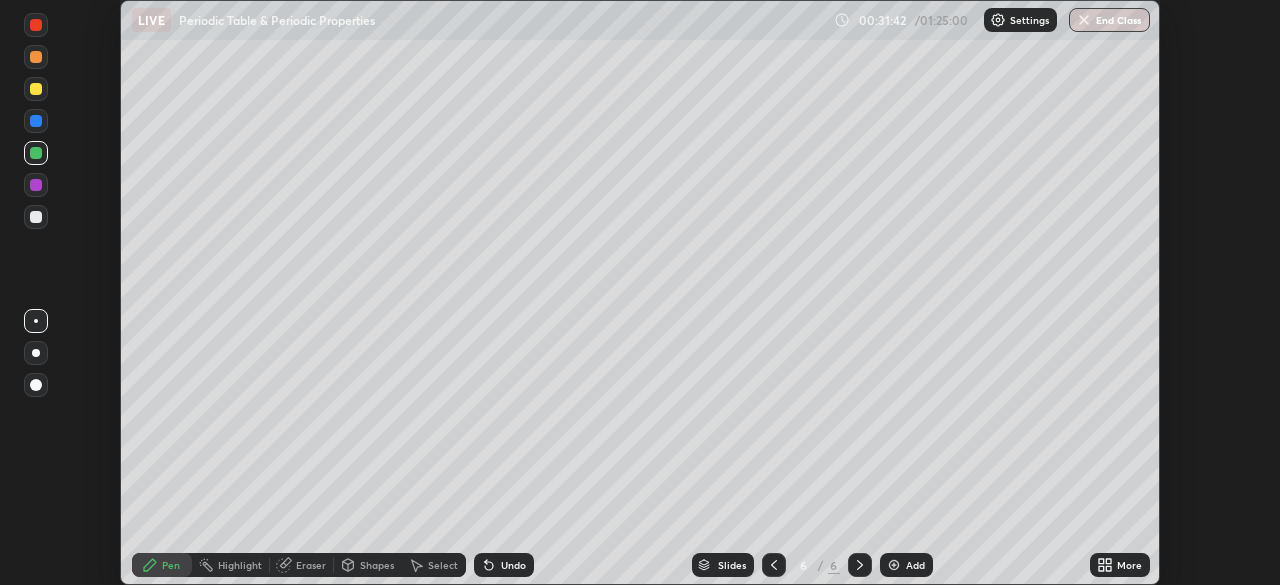 click on "Undo" at bounding box center [513, 565] 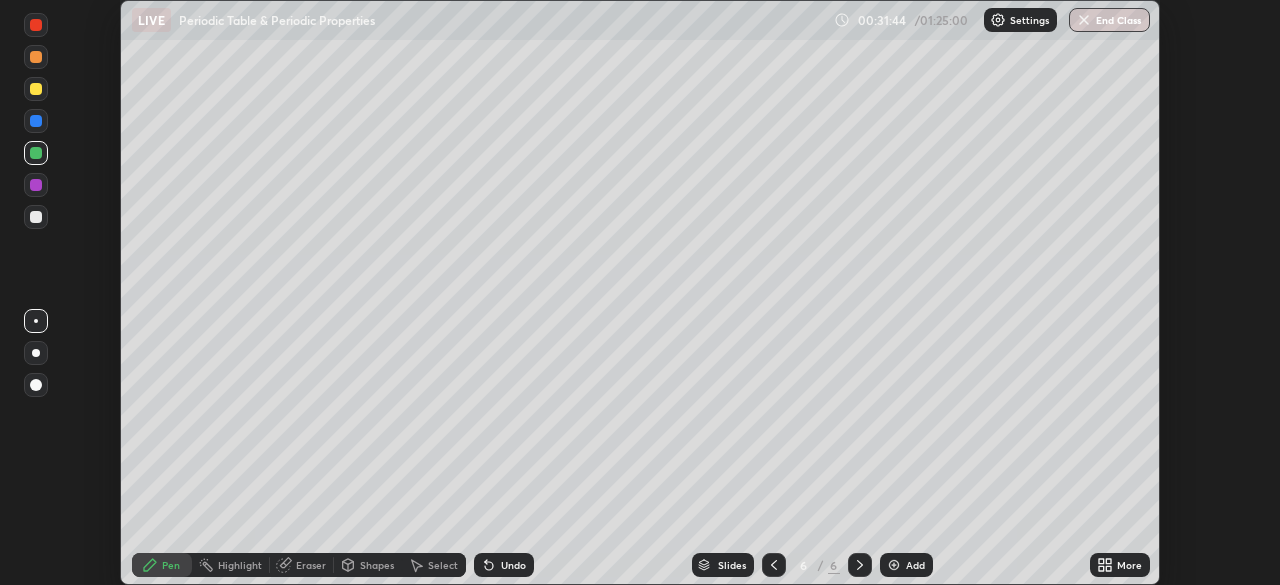 click on "Shapes" at bounding box center [377, 565] 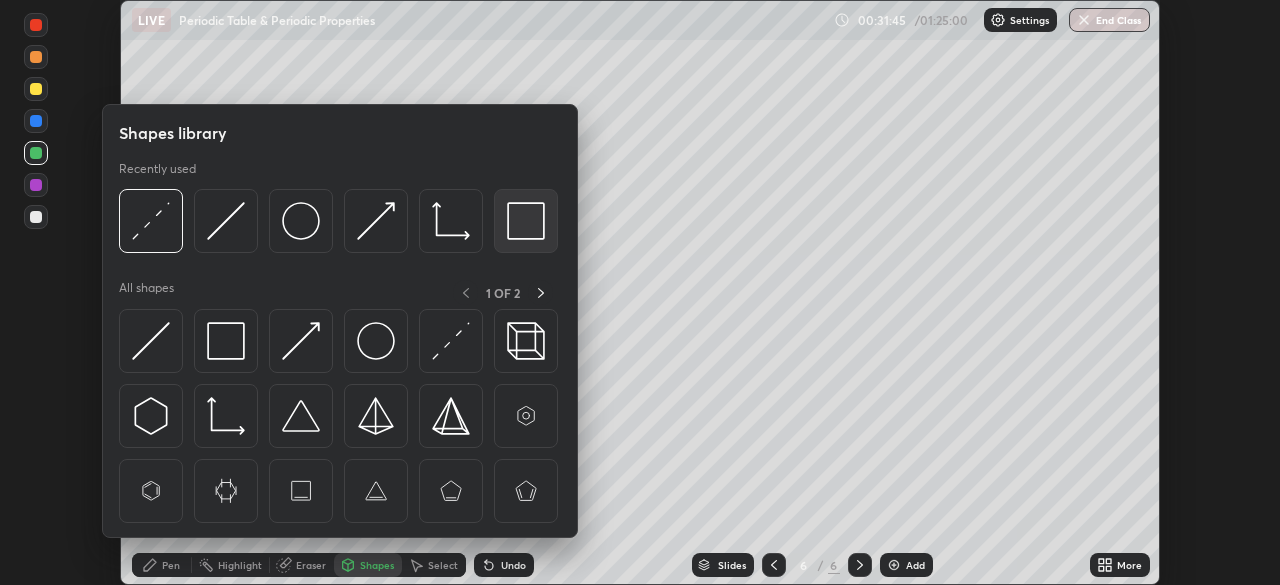 click at bounding box center [526, 221] 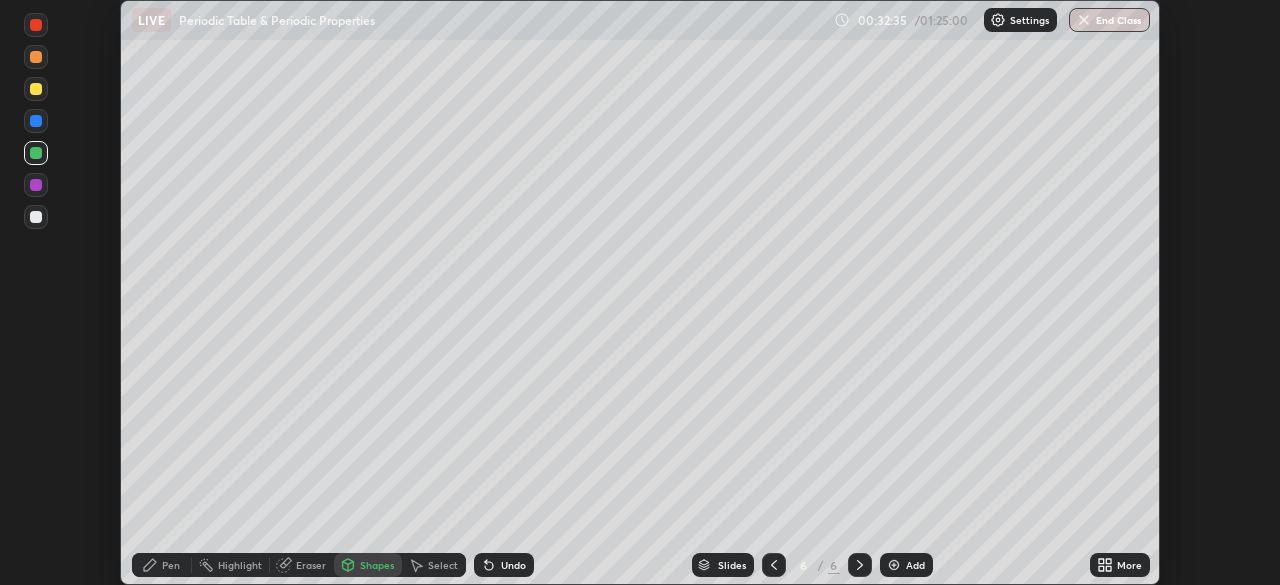click on "Select" at bounding box center (443, 565) 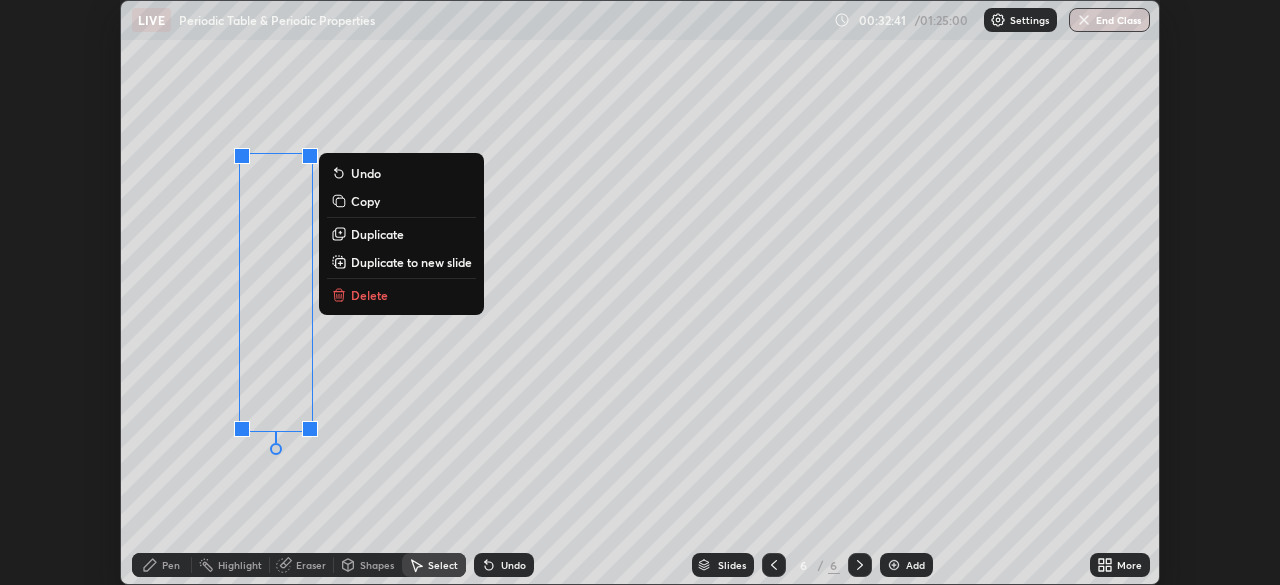 click on "0 ° Undo Copy Duplicate Duplicate to new slide Delete" at bounding box center (640, 292) 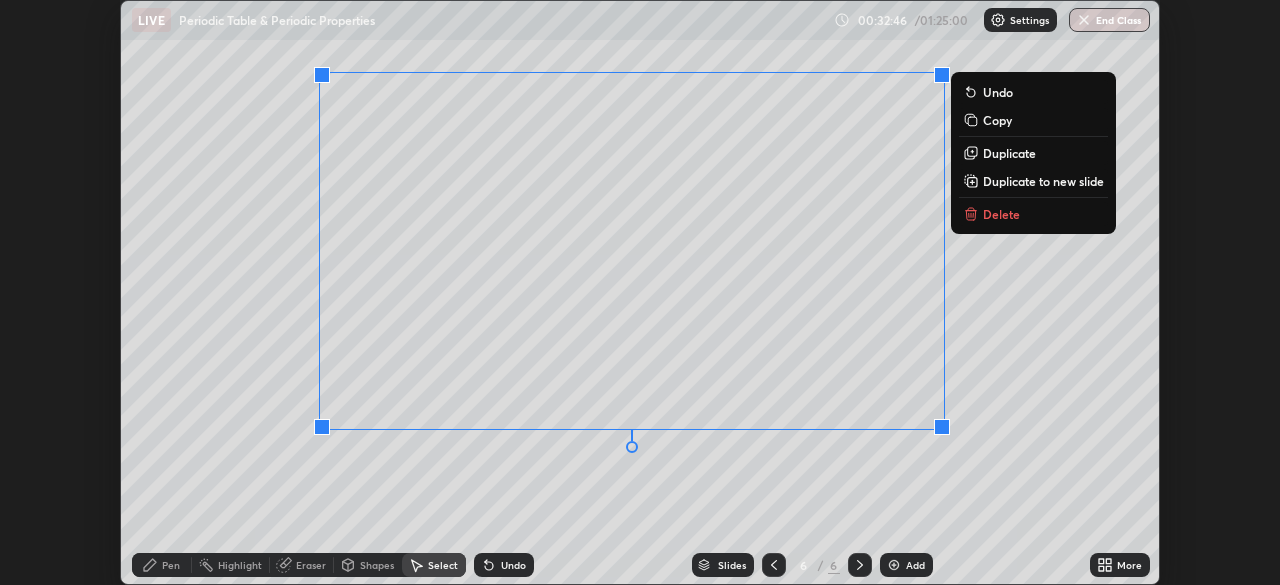 click on "0 ° Undo Copy Duplicate Duplicate to new slide Delete" at bounding box center [640, 292] 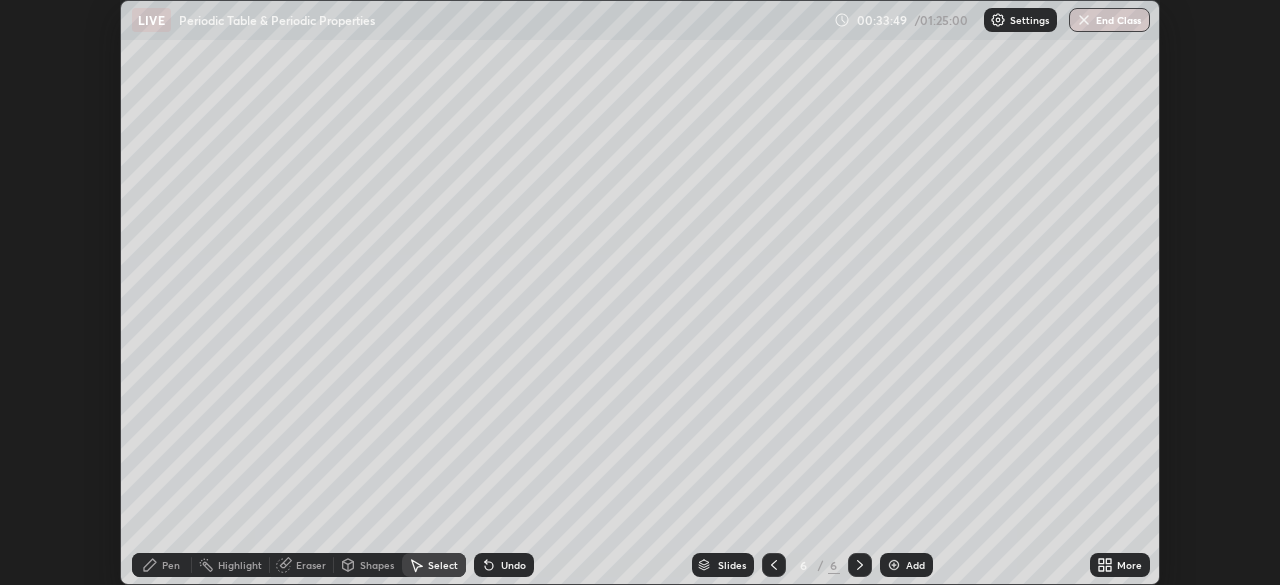 click on "Pen" at bounding box center [162, 565] 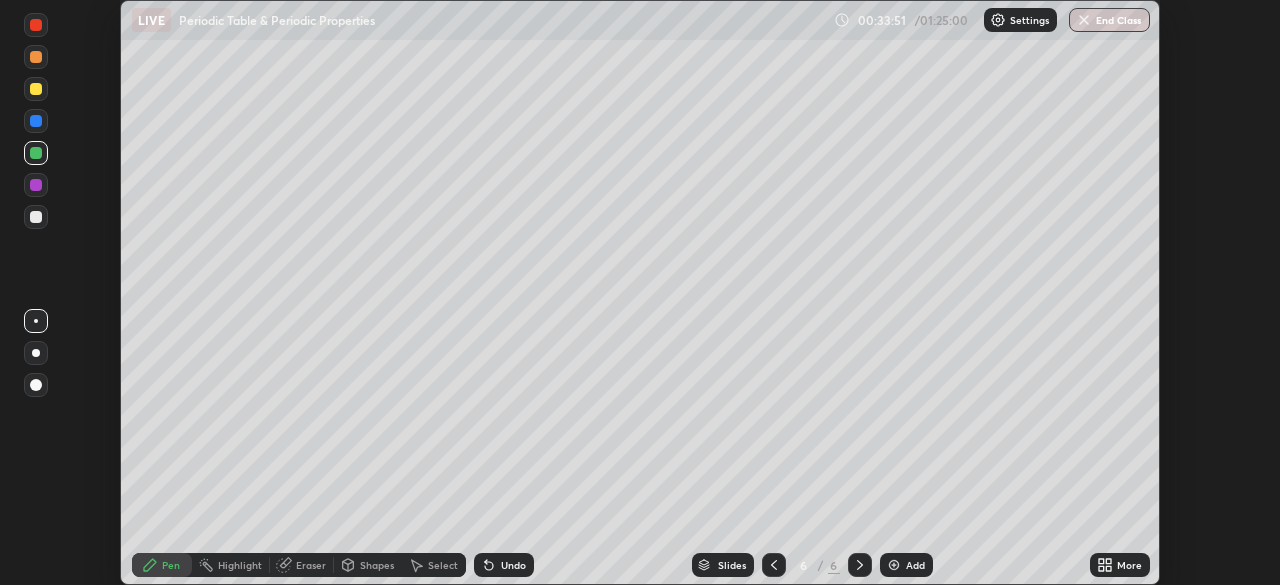 click at bounding box center (36, 217) 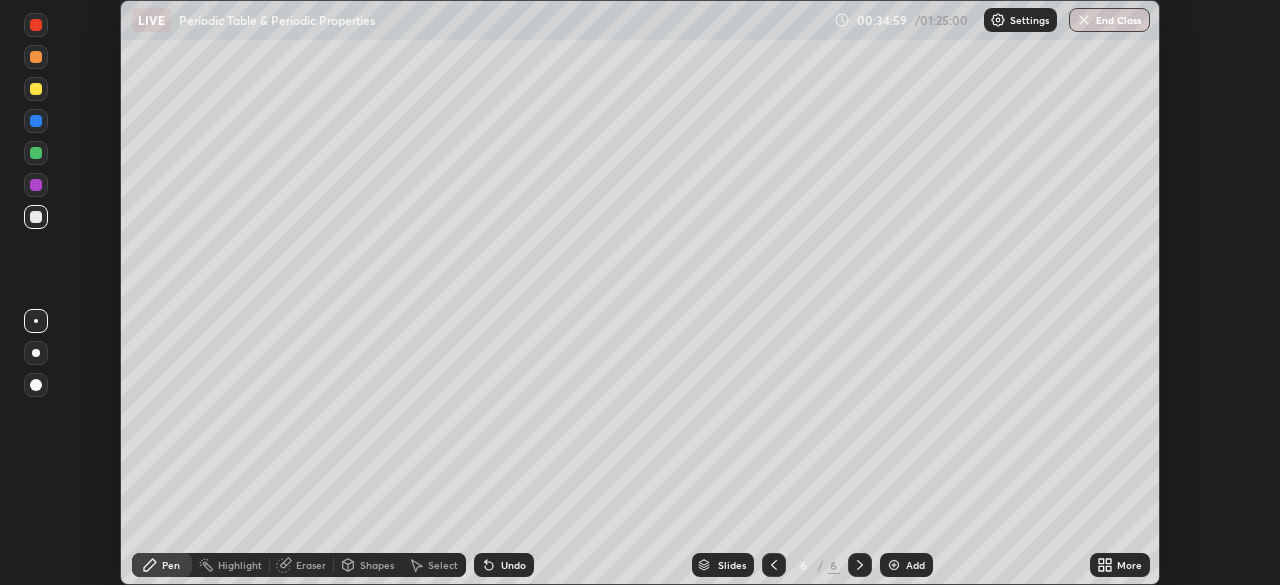 click on "Undo" at bounding box center (504, 565) 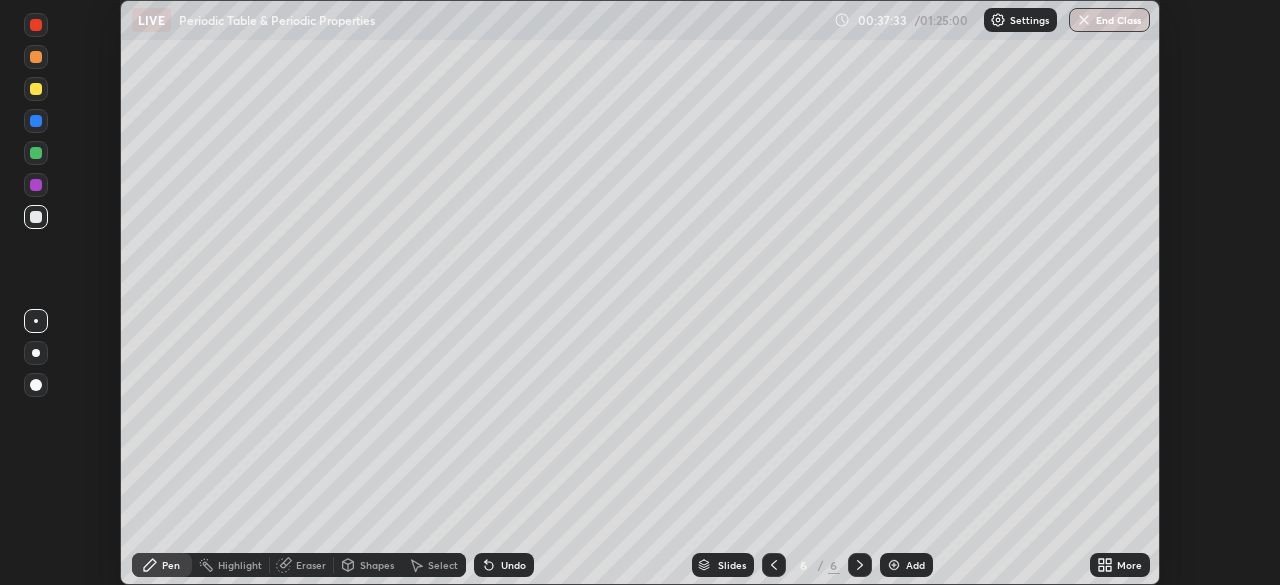 click at bounding box center (36, 89) 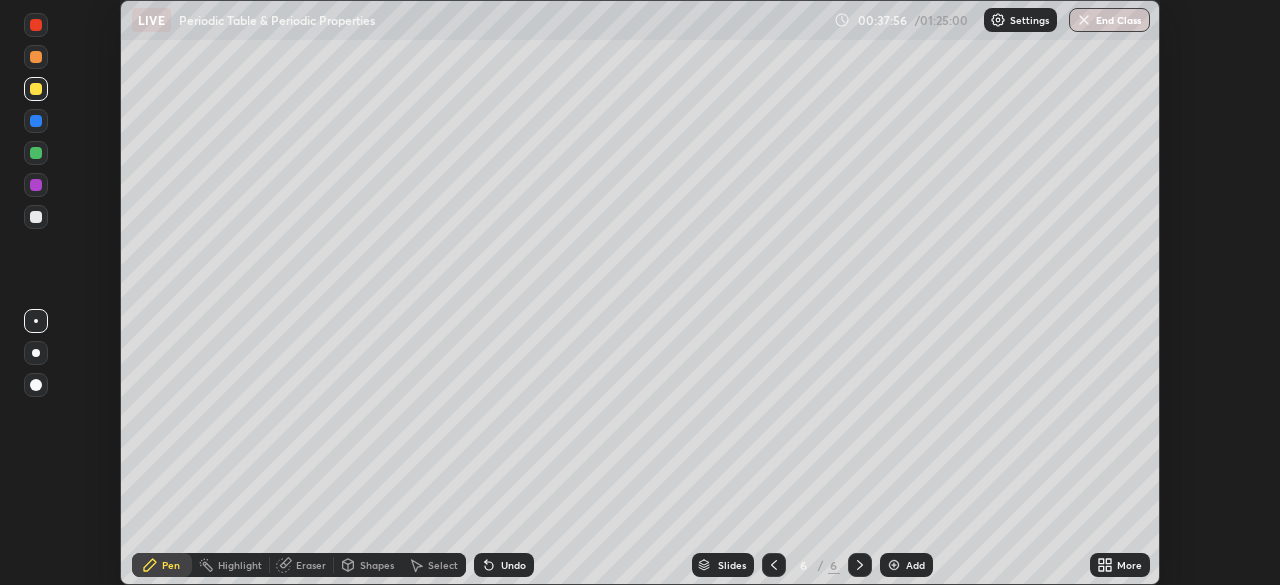 click at bounding box center (36, 185) 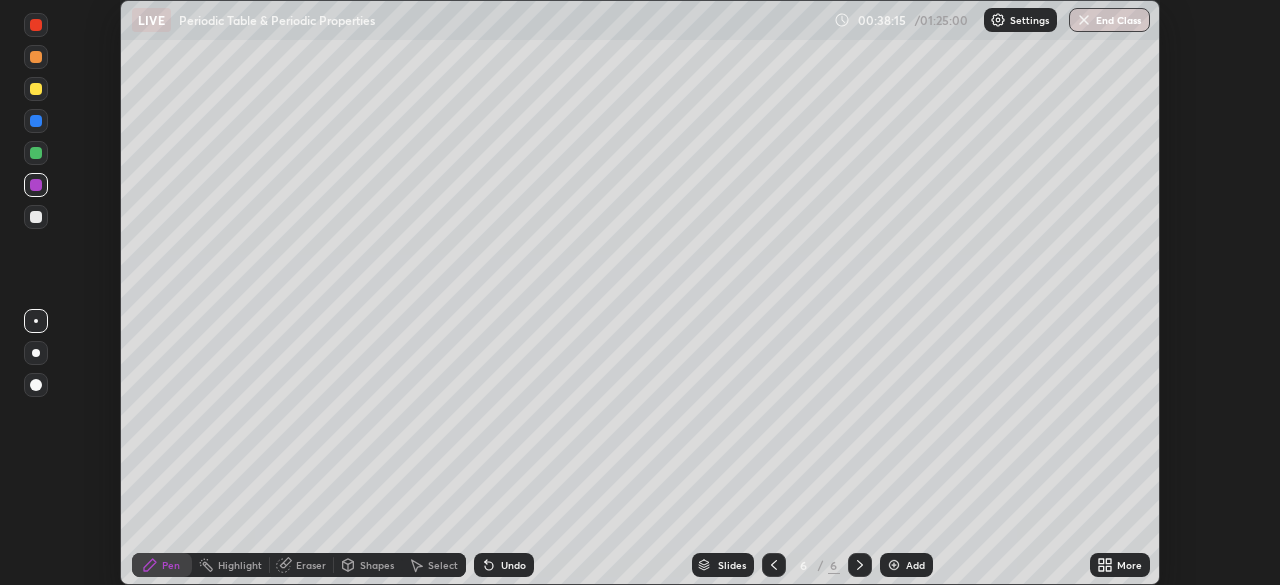 click on "Undo" at bounding box center (504, 565) 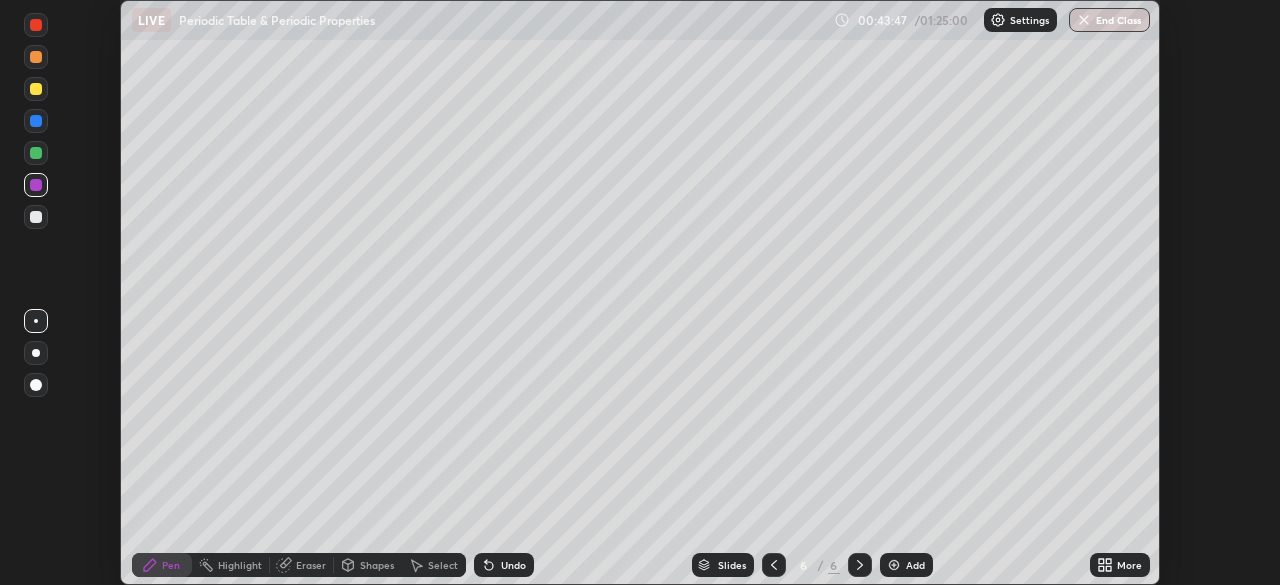 click at bounding box center (894, 565) 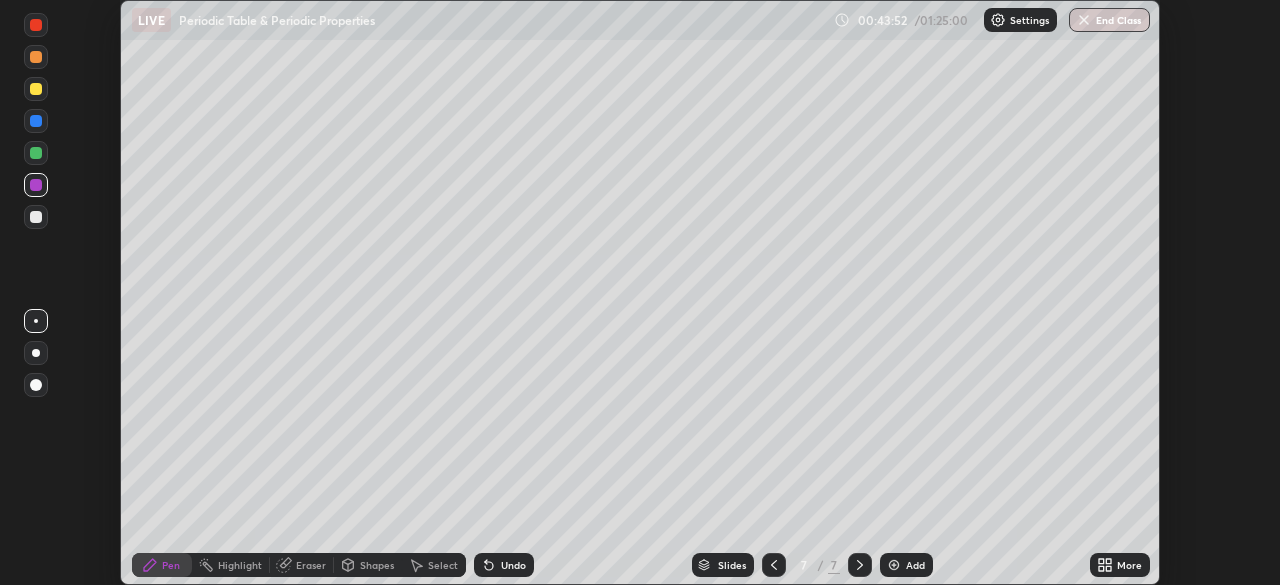click at bounding box center [36, 217] 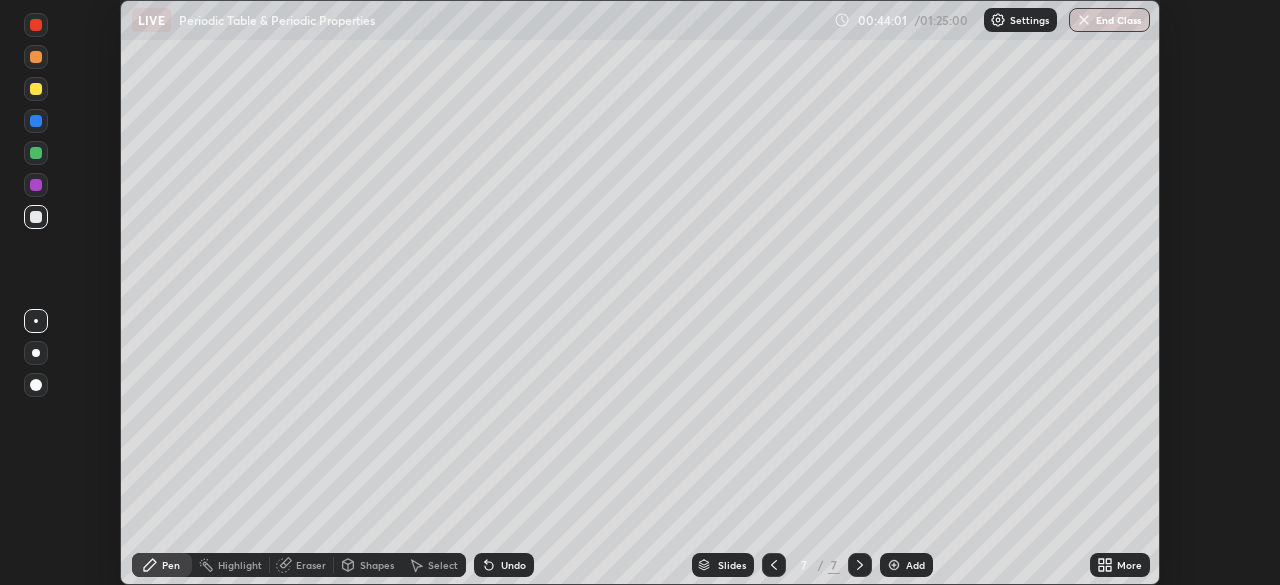 click on "Undo" at bounding box center (513, 565) 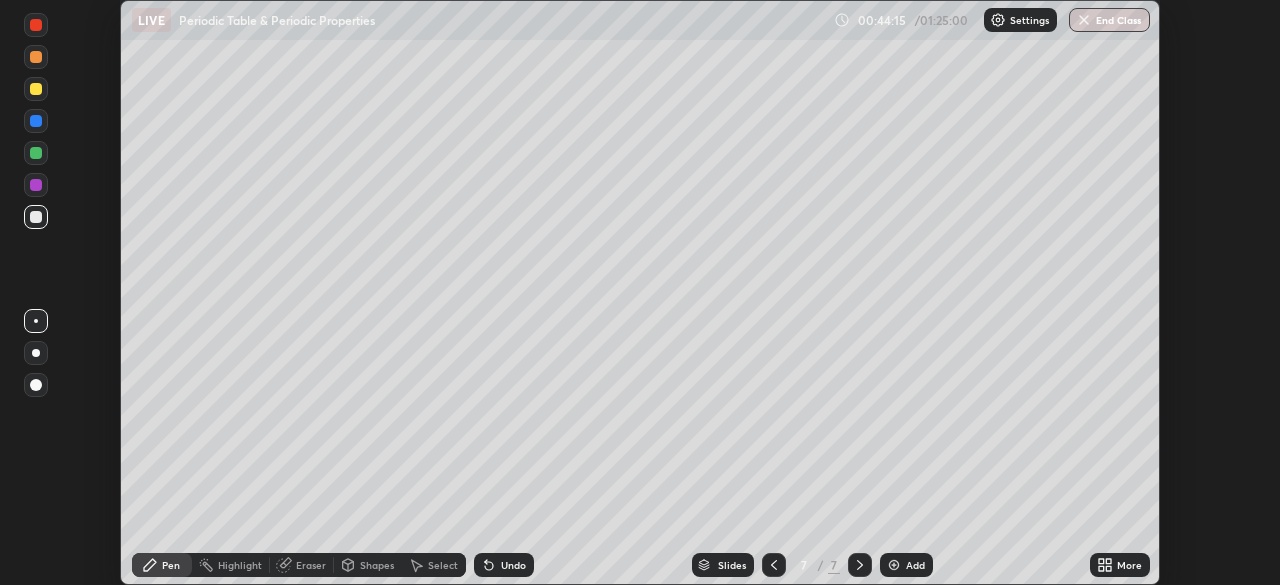 click at bounding box center [36, 185] 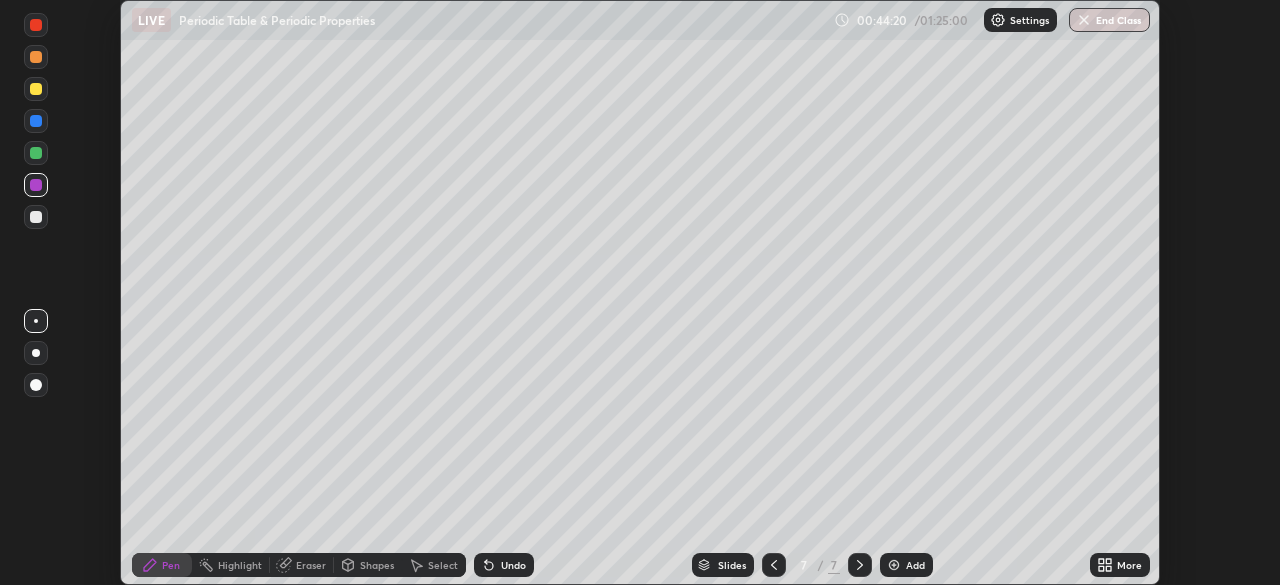 click at bounding box center (36, 89) 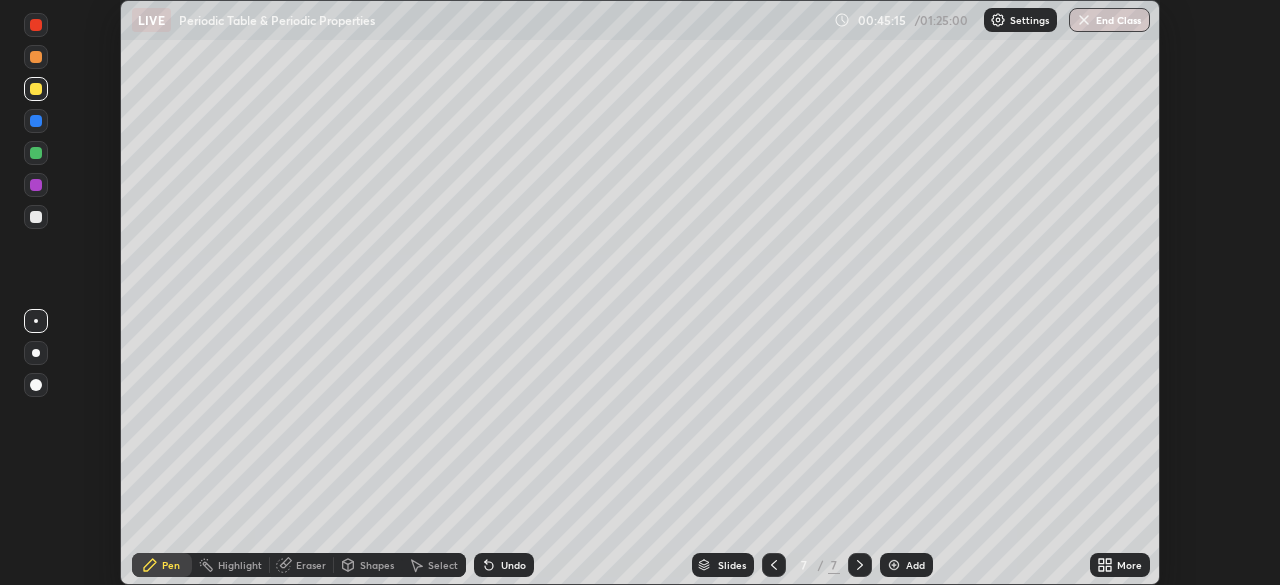 click at bounding box center (36, 185) 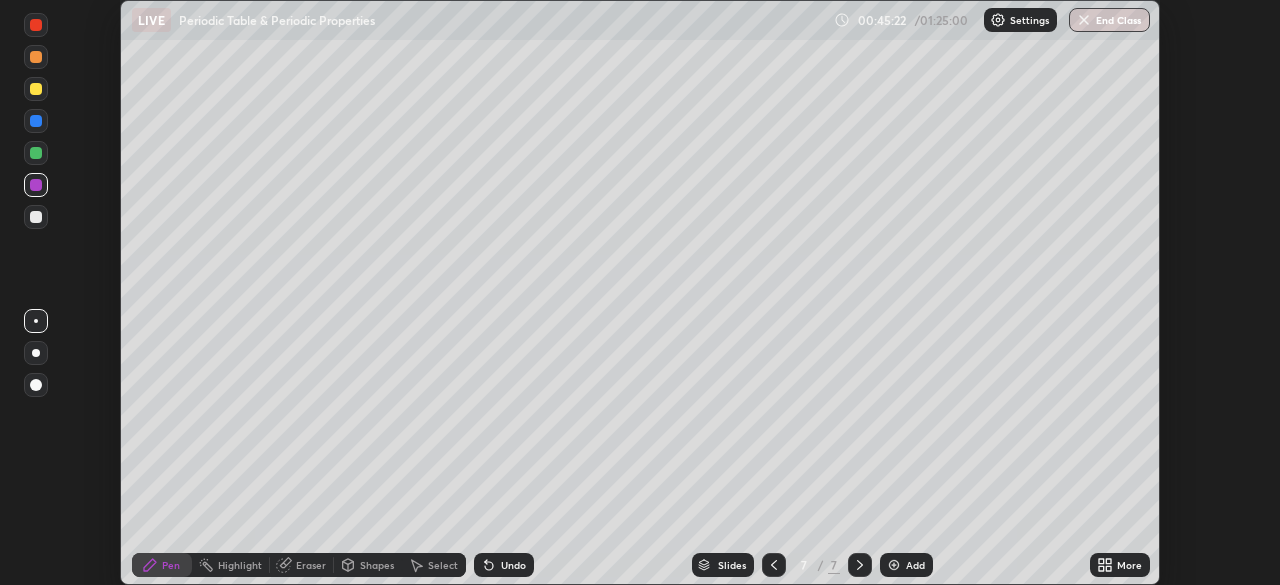 click at bounding box center [36, 89] 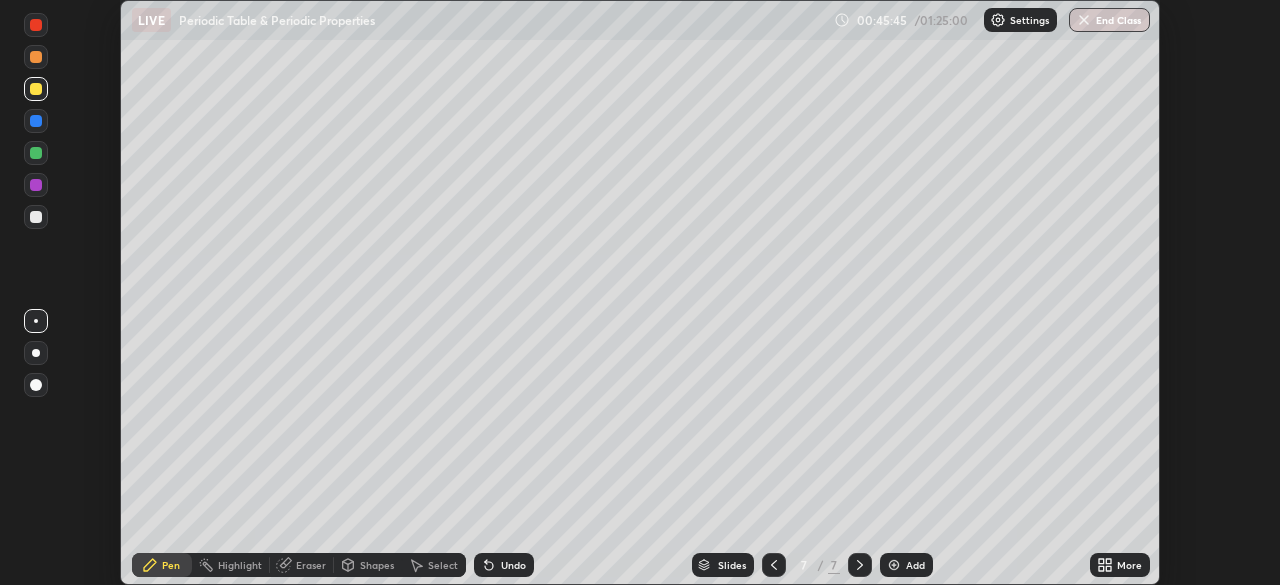 click at bounding box center [36, 217] 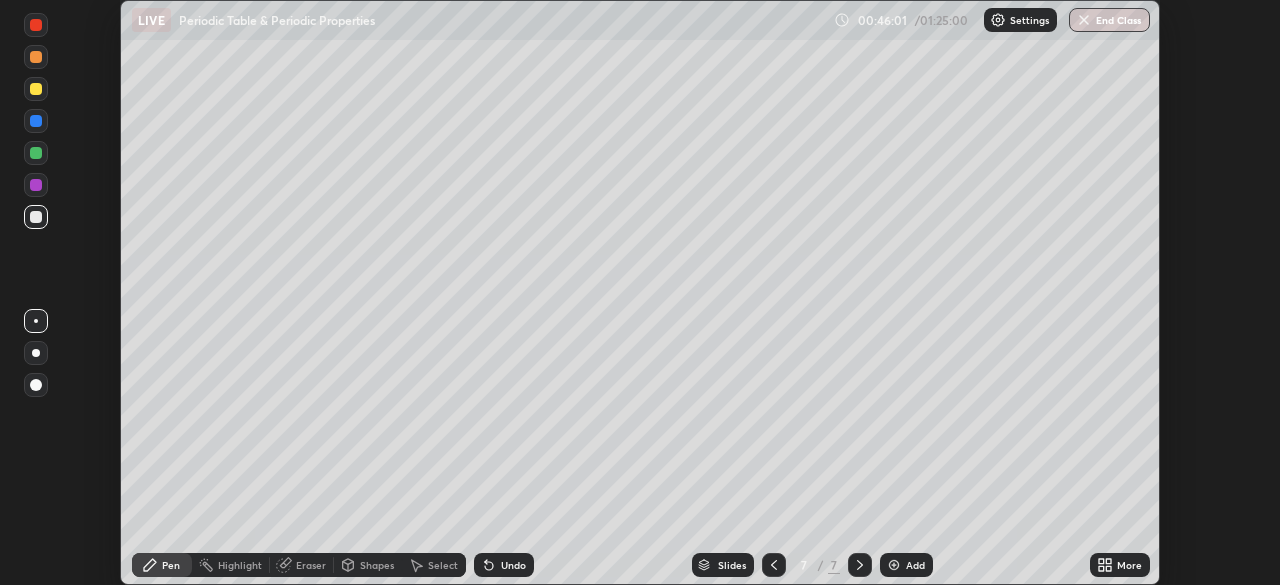 click at bounding box center [36, 185] 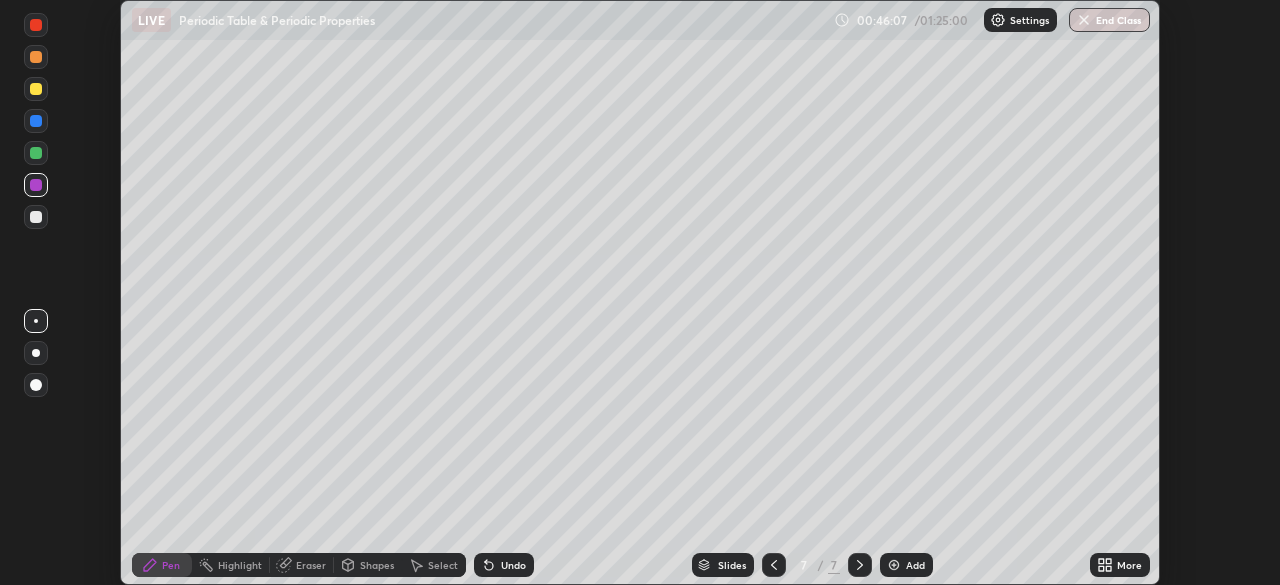 click at bounding box center [36, 89] 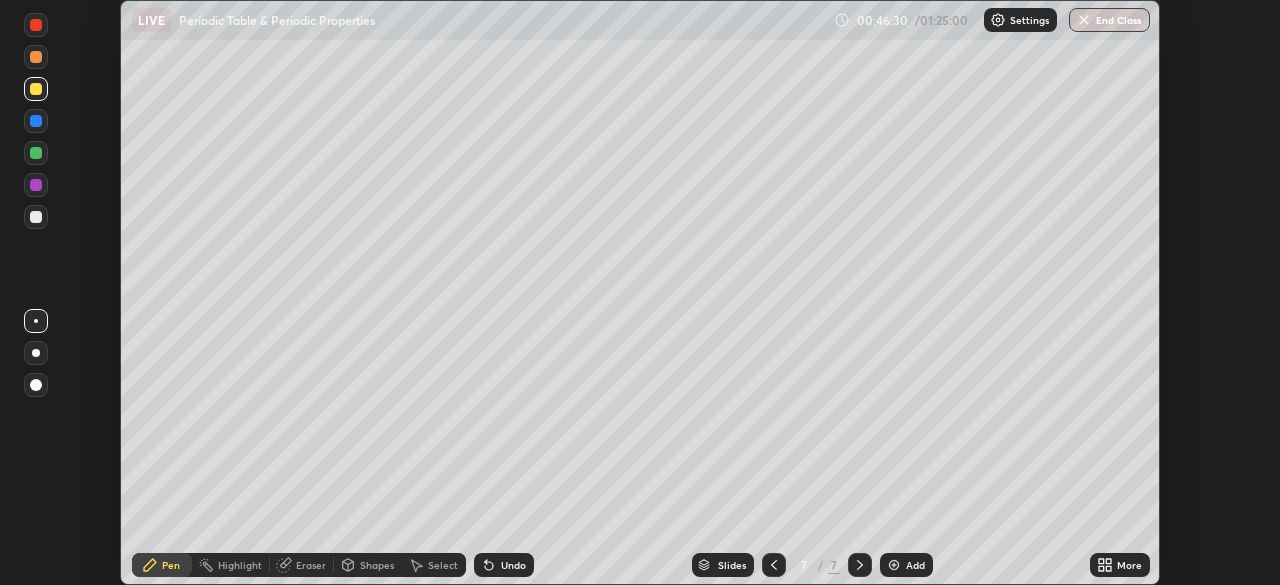 click at bounding box center [36, 185] 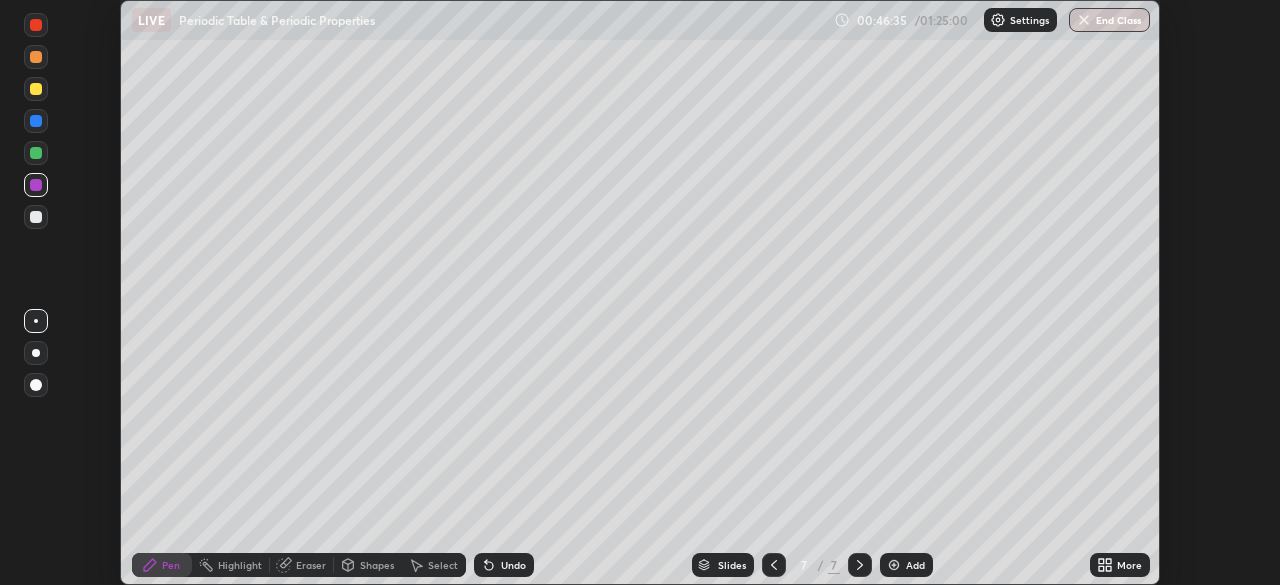 click at bounding box center [36, 89] 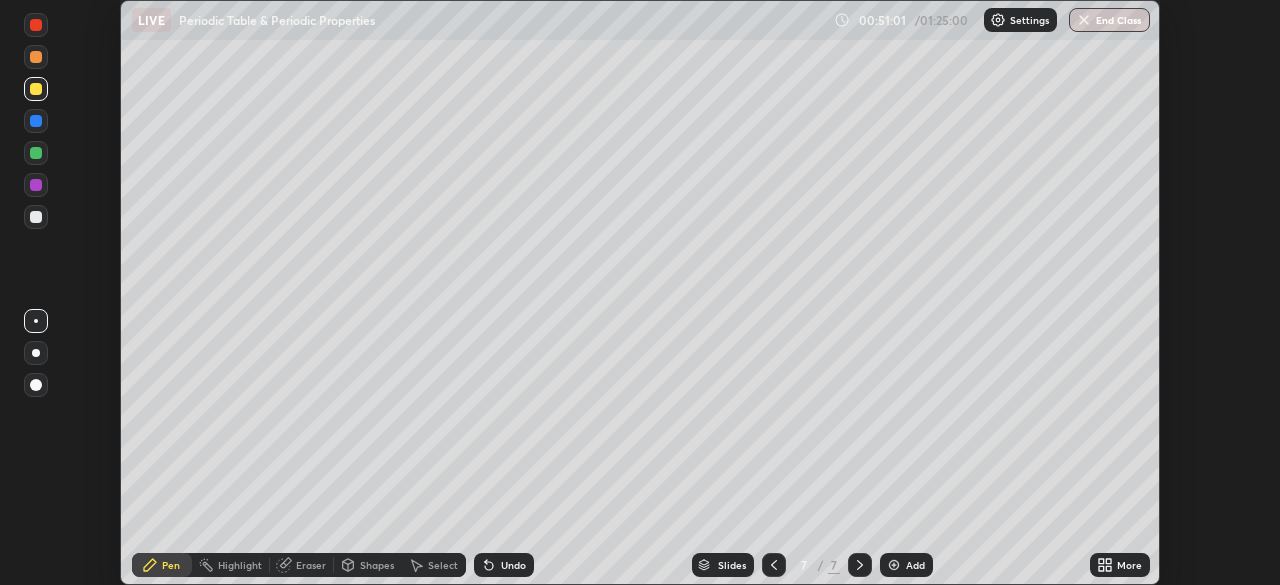 click at bounding box center [36, 121] 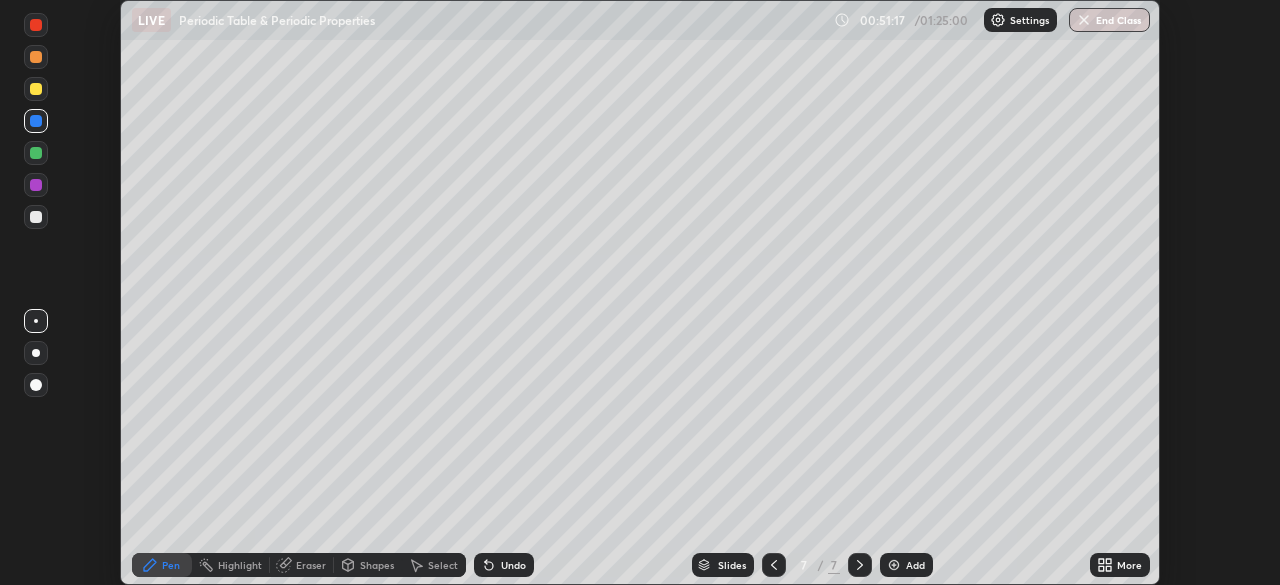 click at bounding box center (894, 565) 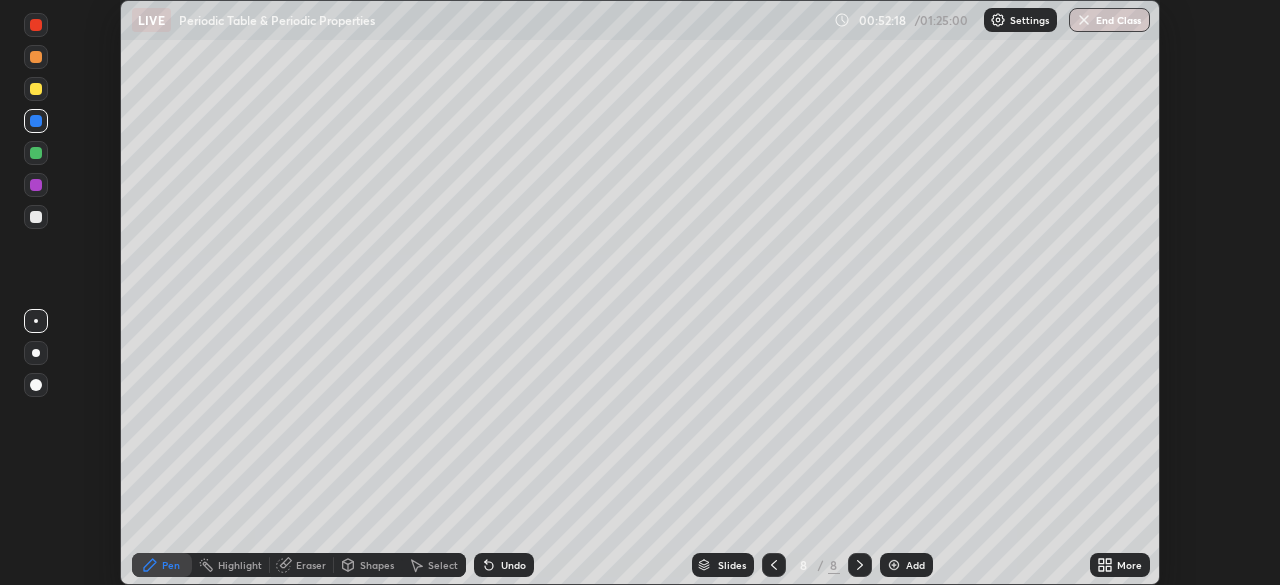 click at bounding box center (36, 217) 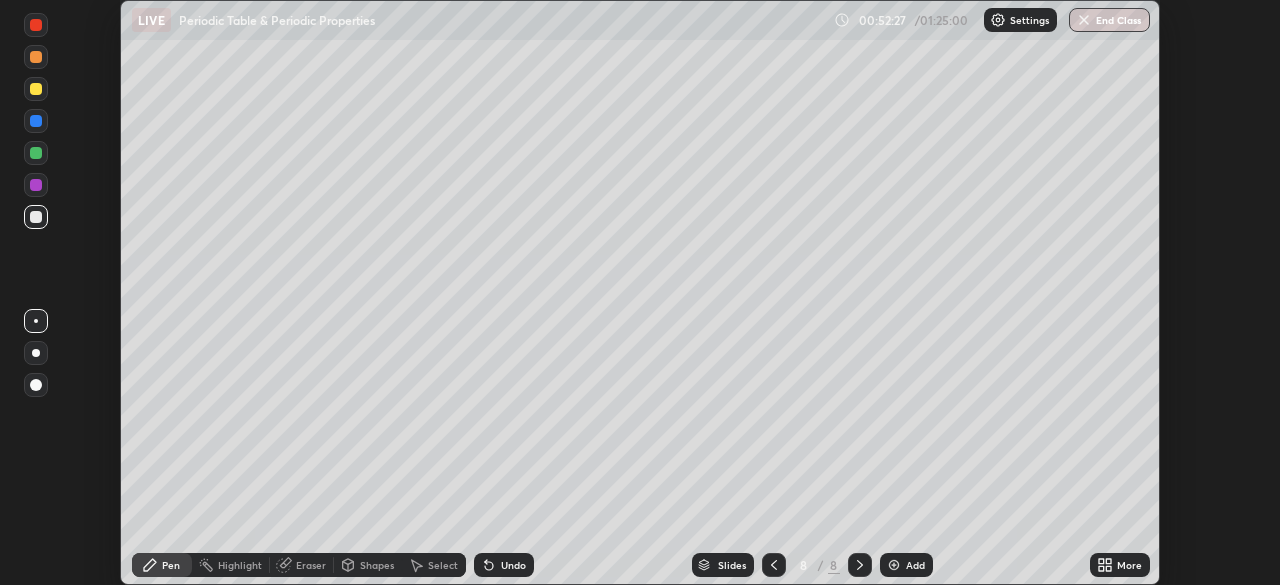 click at bounding box center (36, 121) 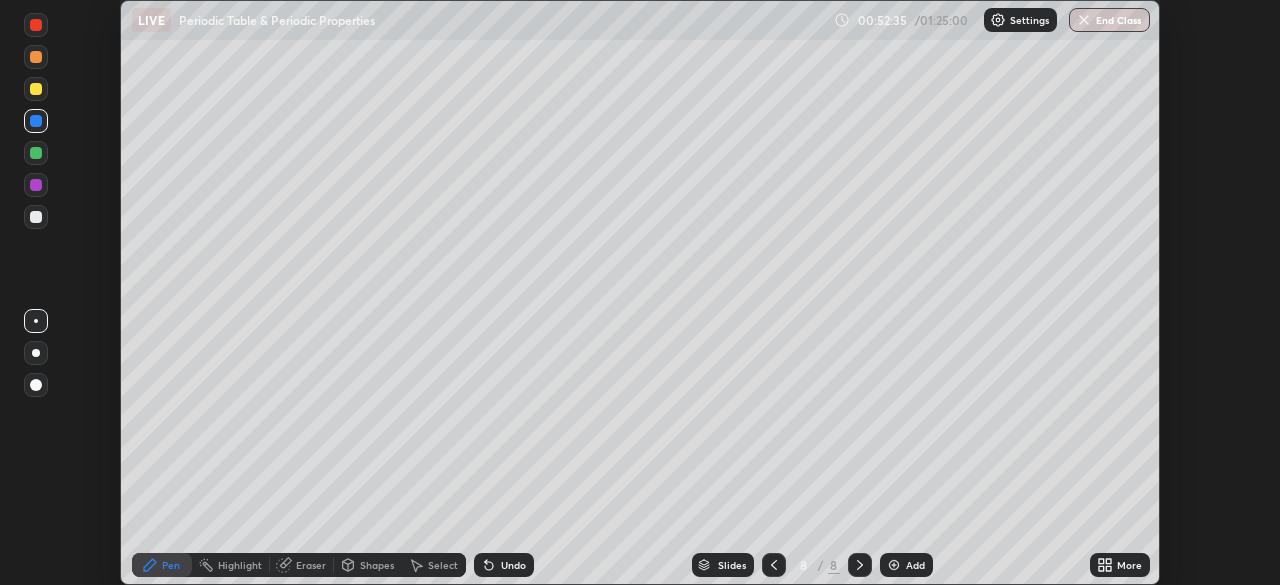 click at bounding box center (36, 153) 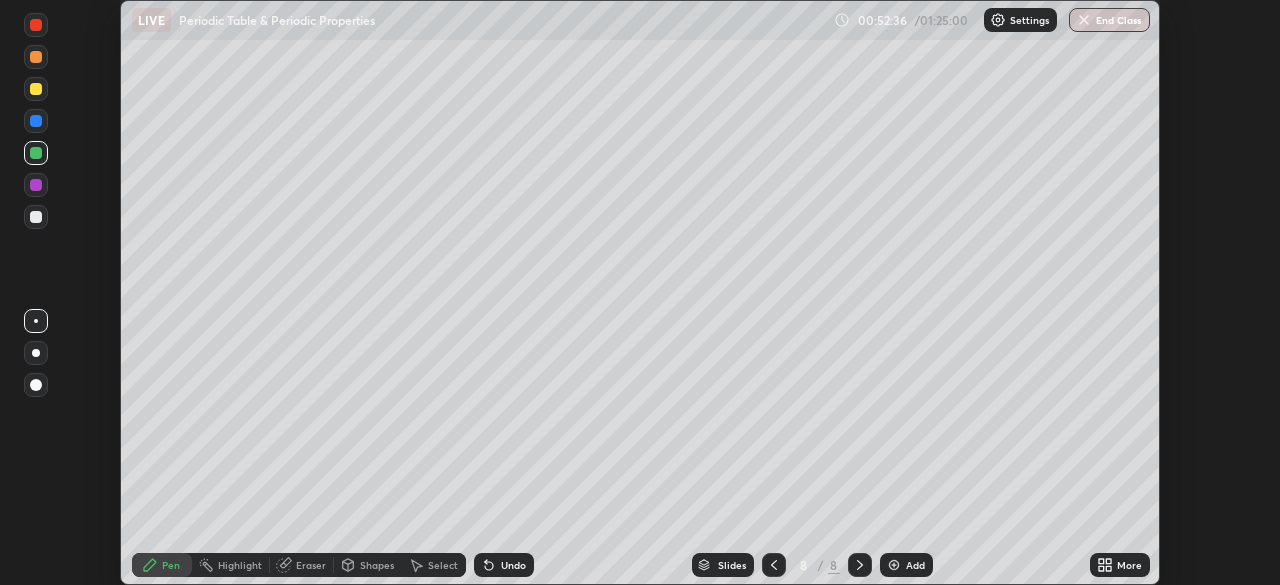 click at bounding box center (36, 217) 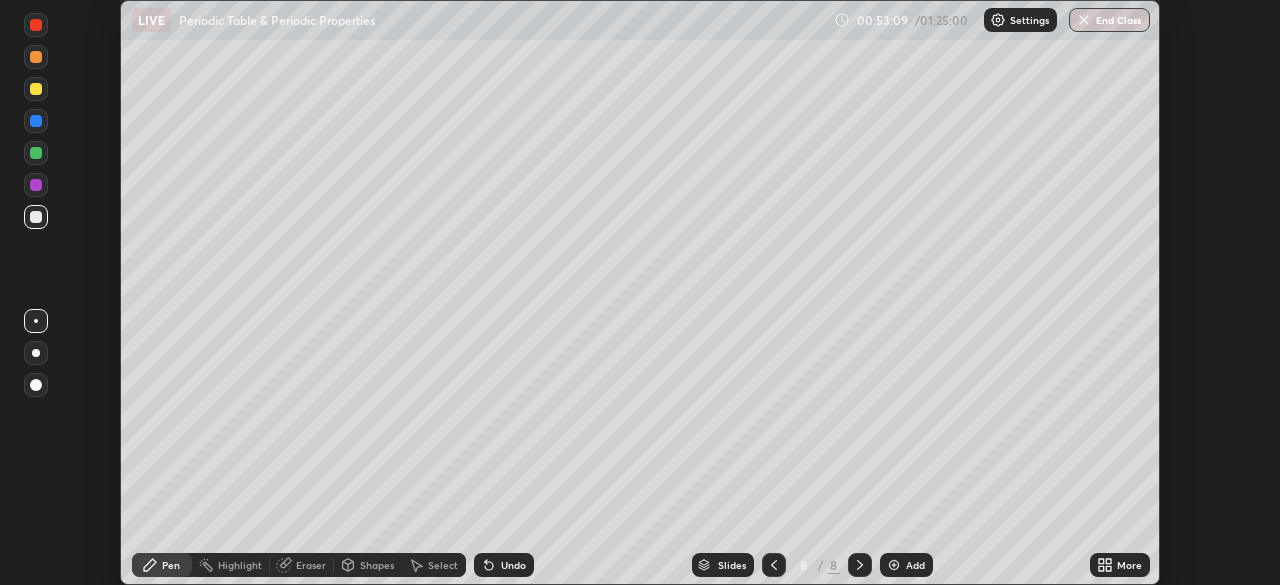 click at bounding box center [36, 121] 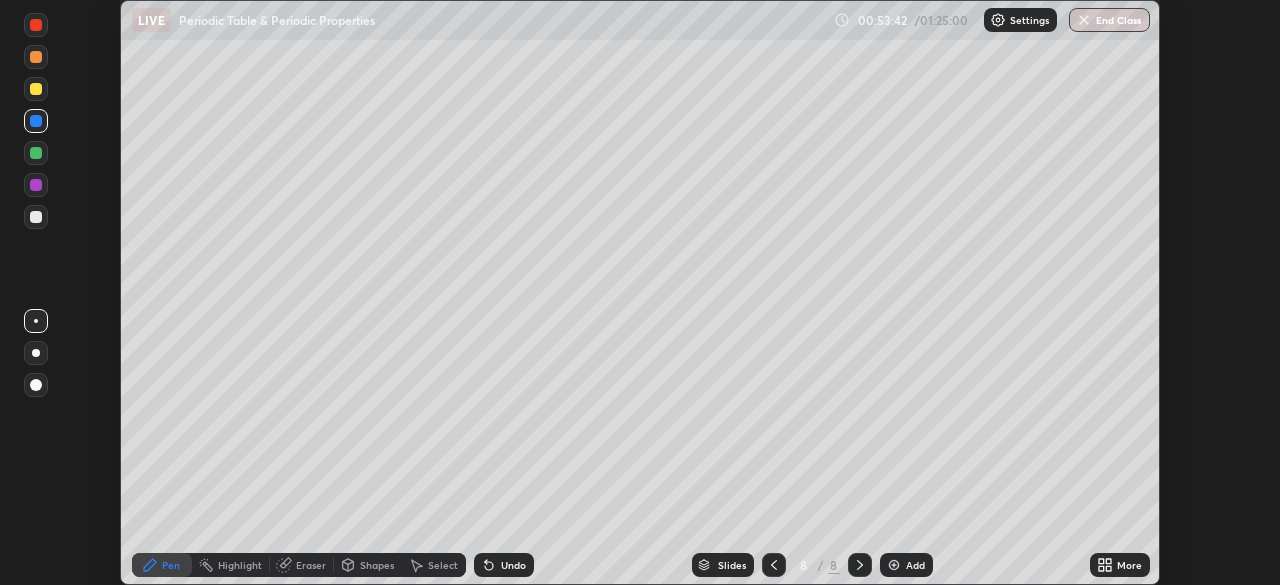 click on "Undo" at bounding box center [500, 565] 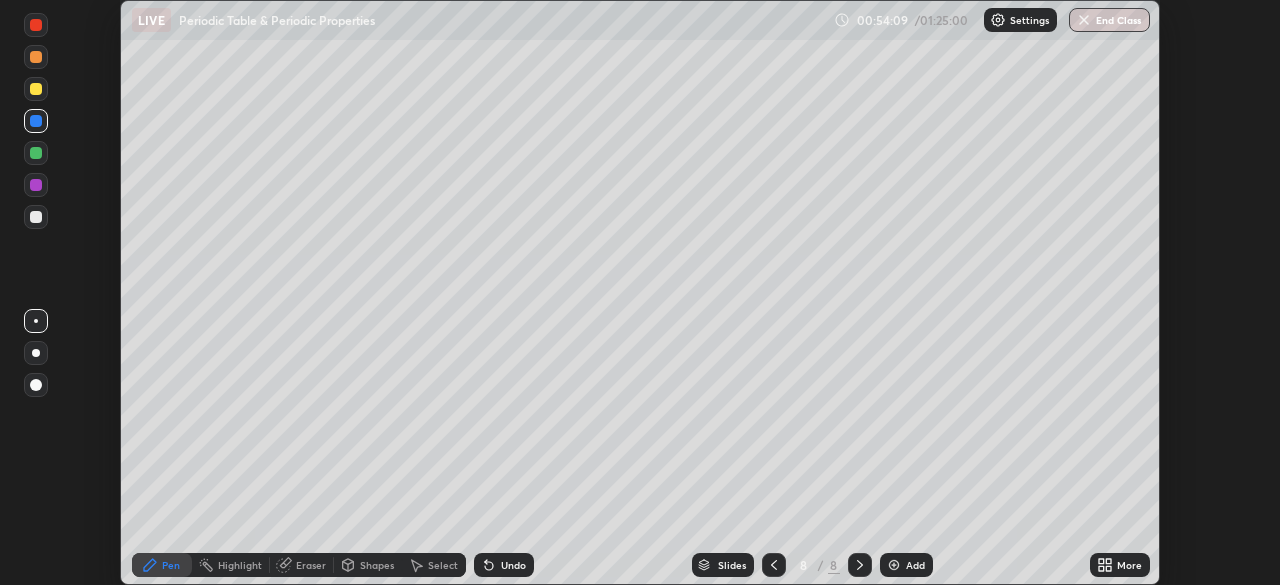 click at bounding box center (36, 153) 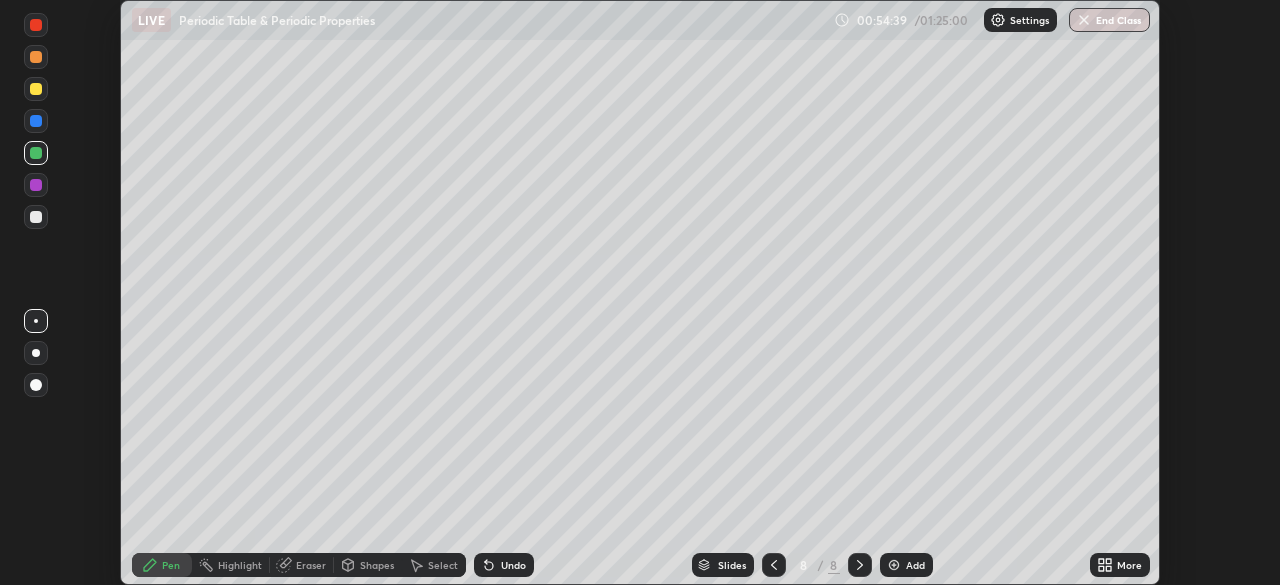 click on "Slides 8 / 8 Add" at bounding box center [812, 565] 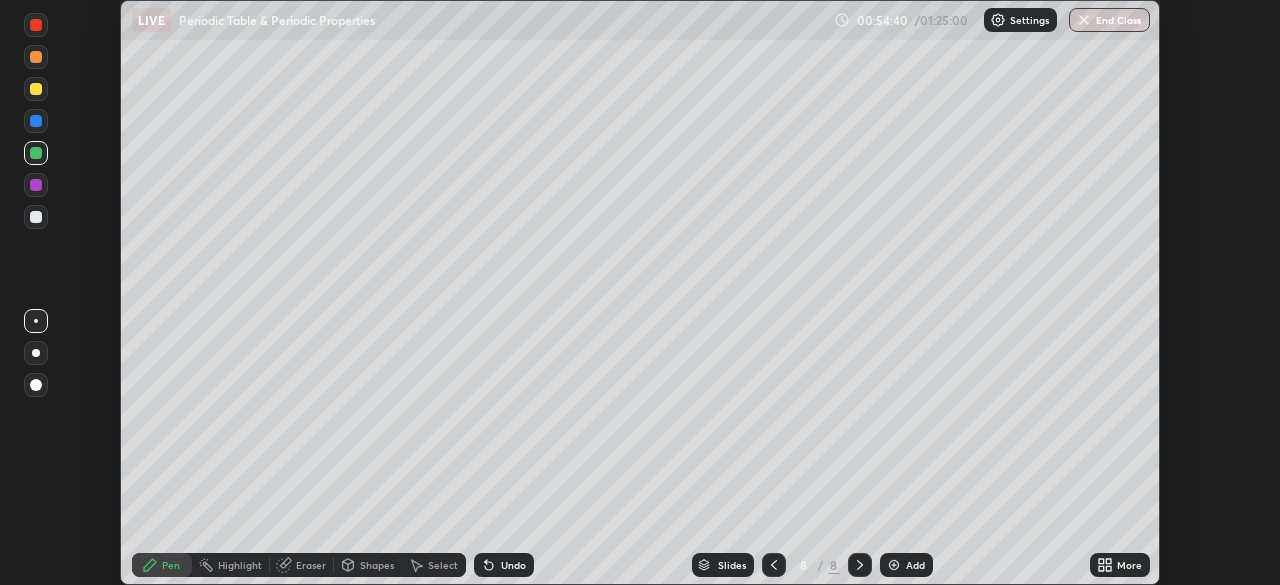 click on "Slides 8 / 8 Add" at bounding box center (812, 565) 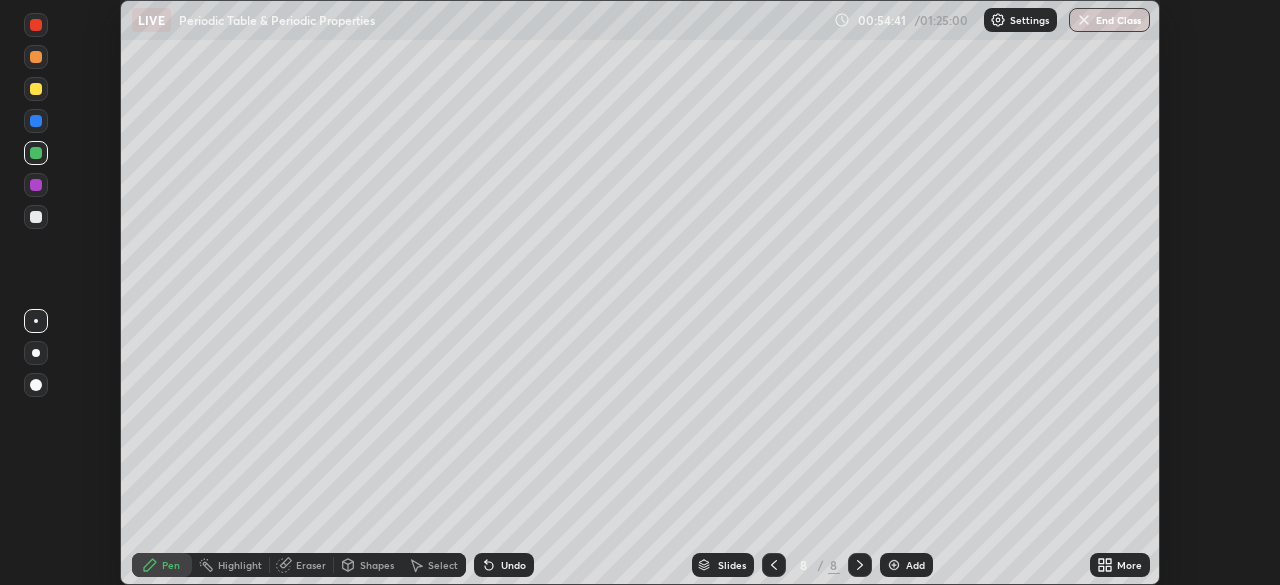 click on "Slides 8 / 8 Add" at bounding box center [812, 565] 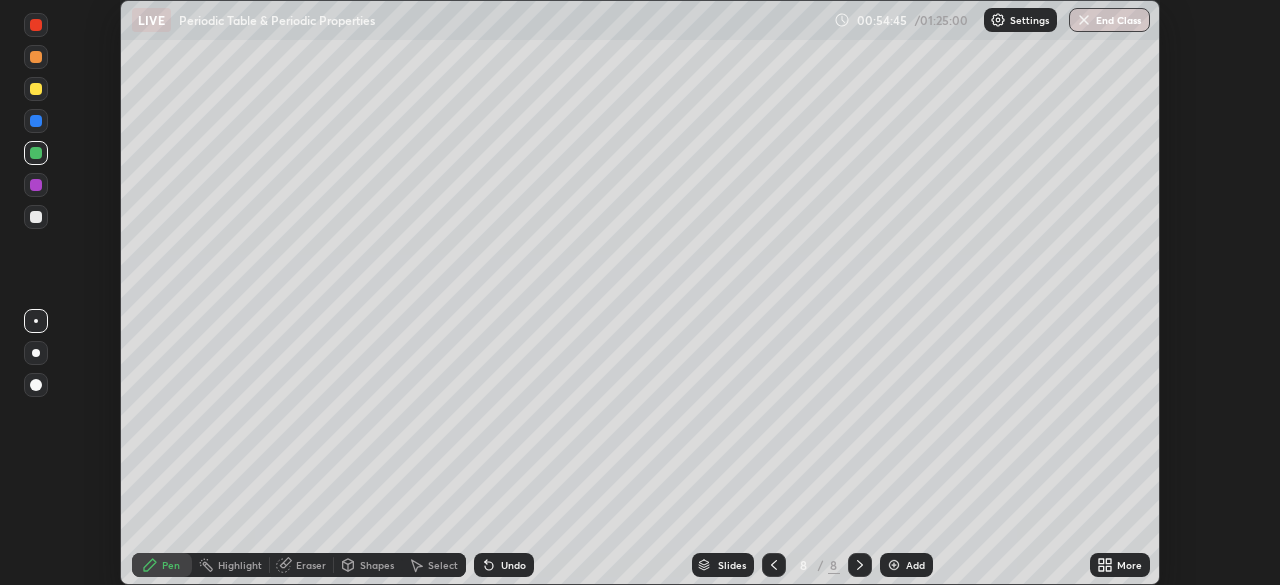 click on "Slides 8 / 8 Add" at bounding box center (812, 565) 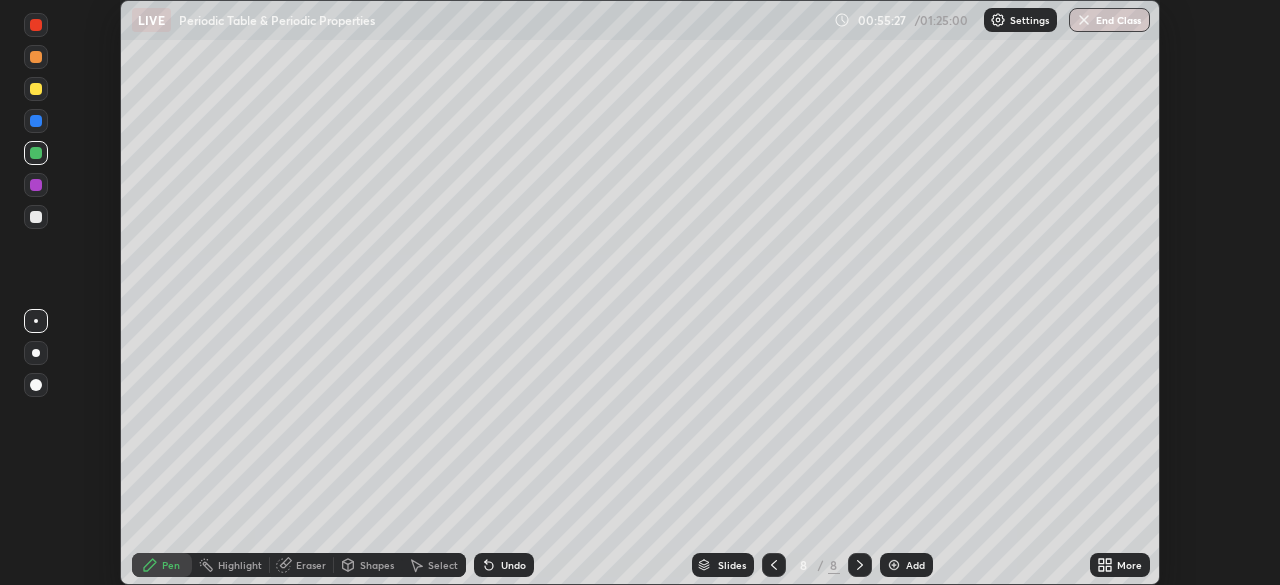 click at bounding box center (36, 217) 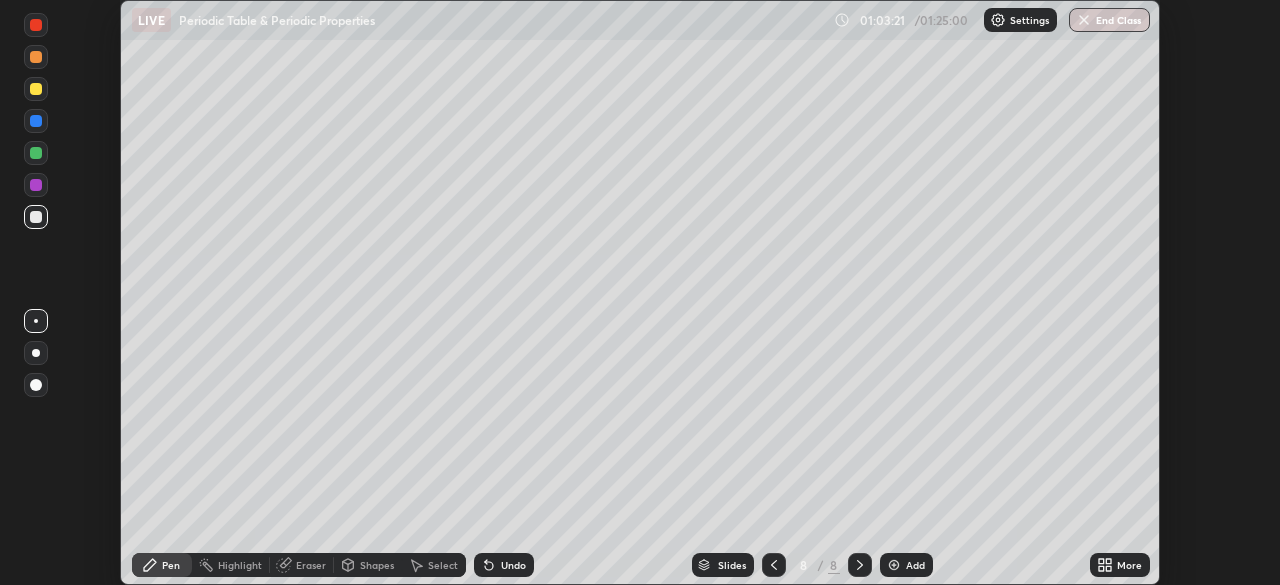 click at bounding box center (894, 565) 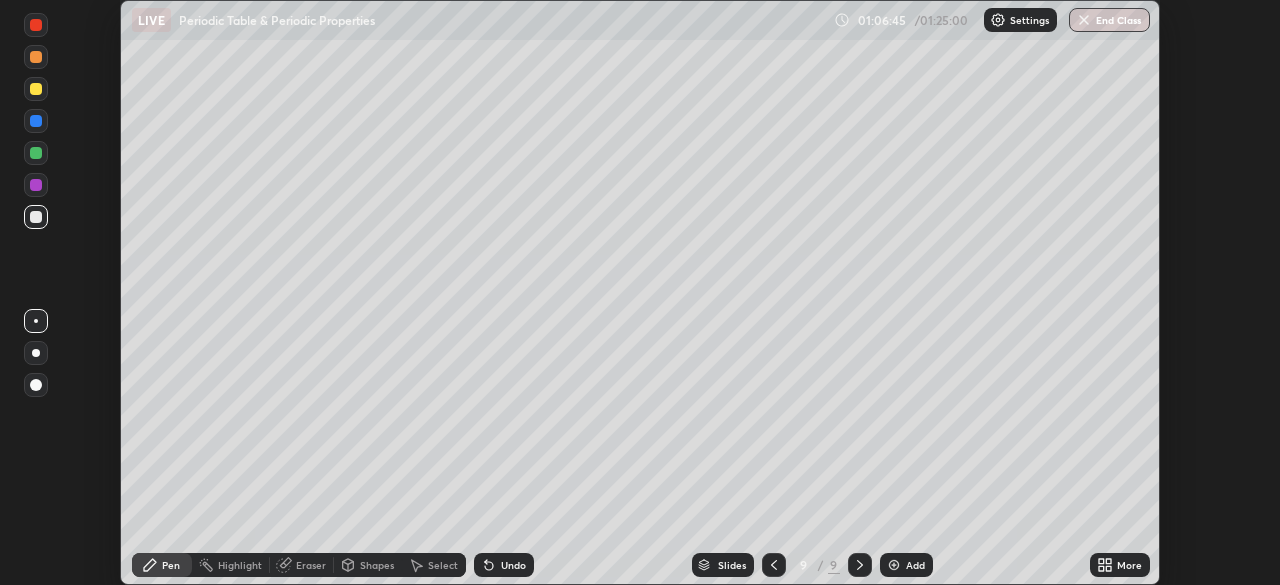 click at bounding box center [36, 89] 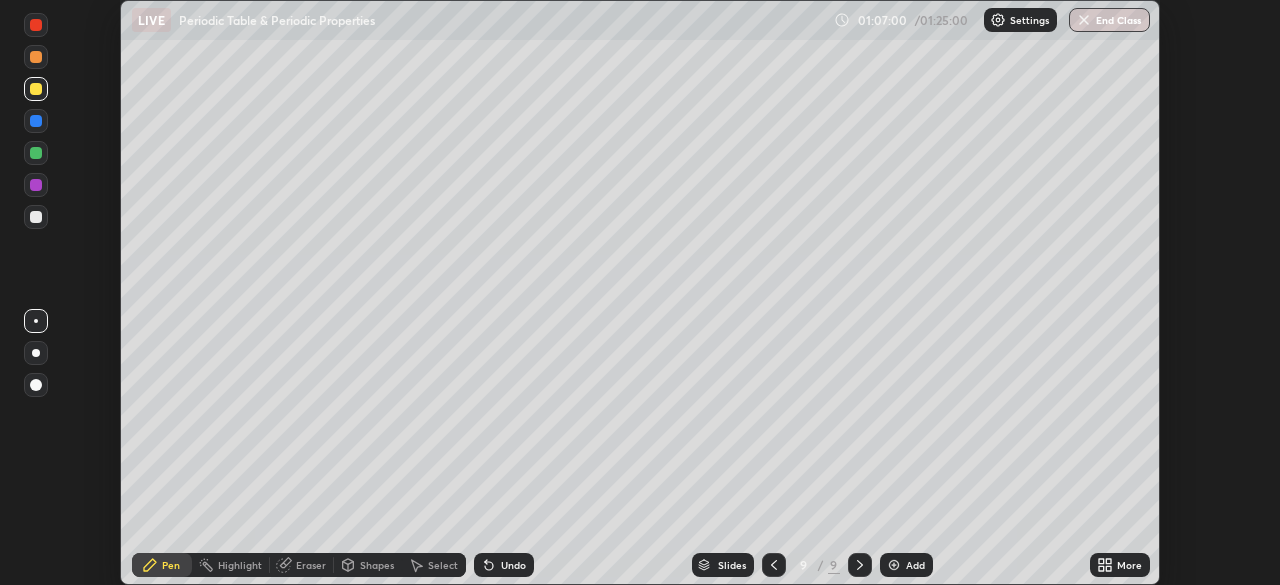 click at bounding box center (36, 121) 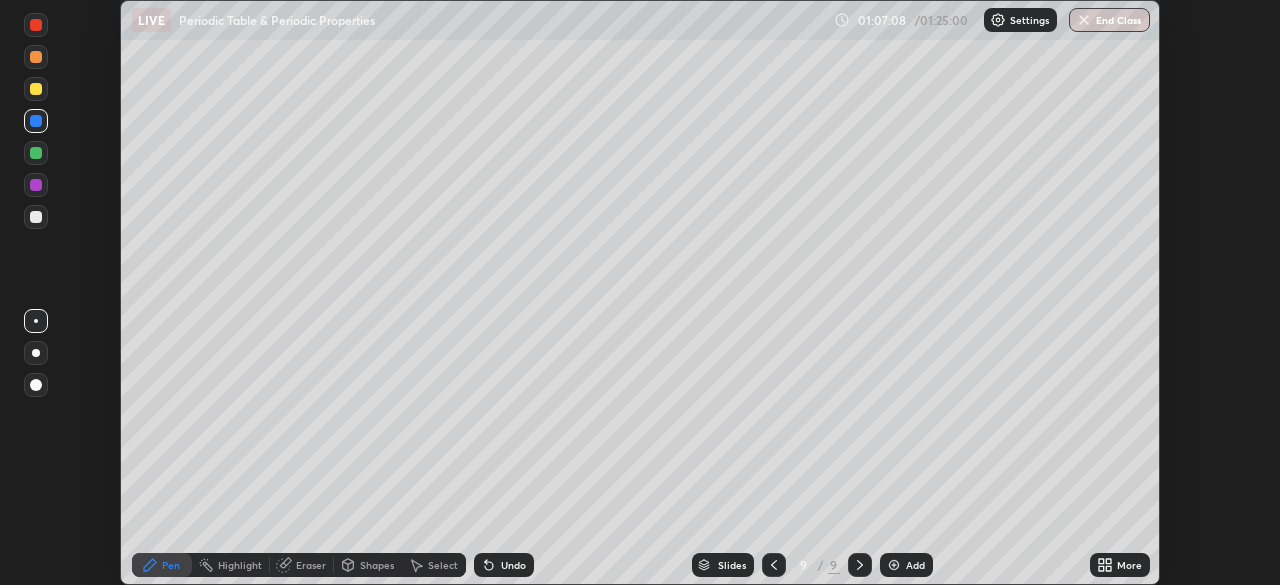 click on "Undo" at bounding box center (513, 565) 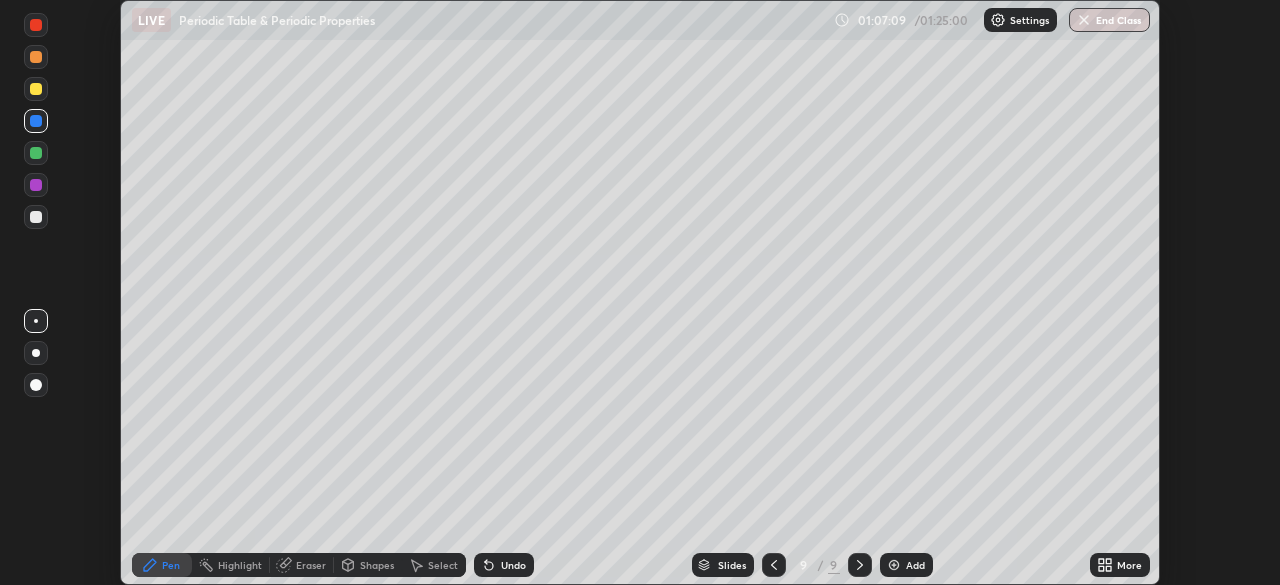 click on "Undo" at bounding box center (504, 565) 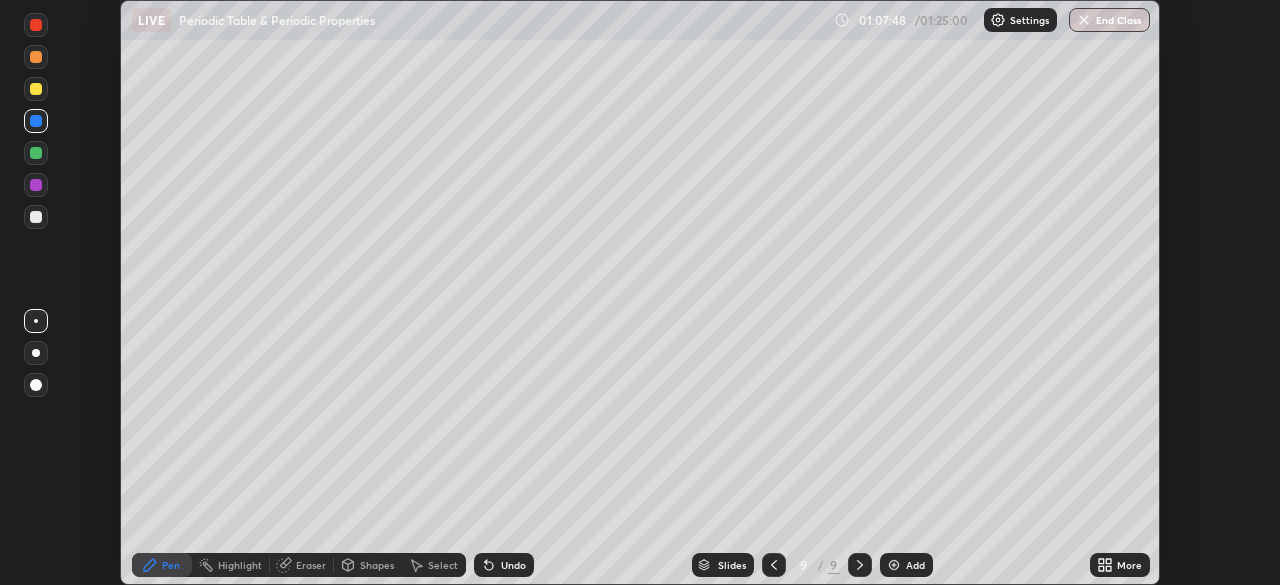 click at bounding box center (36, 153) 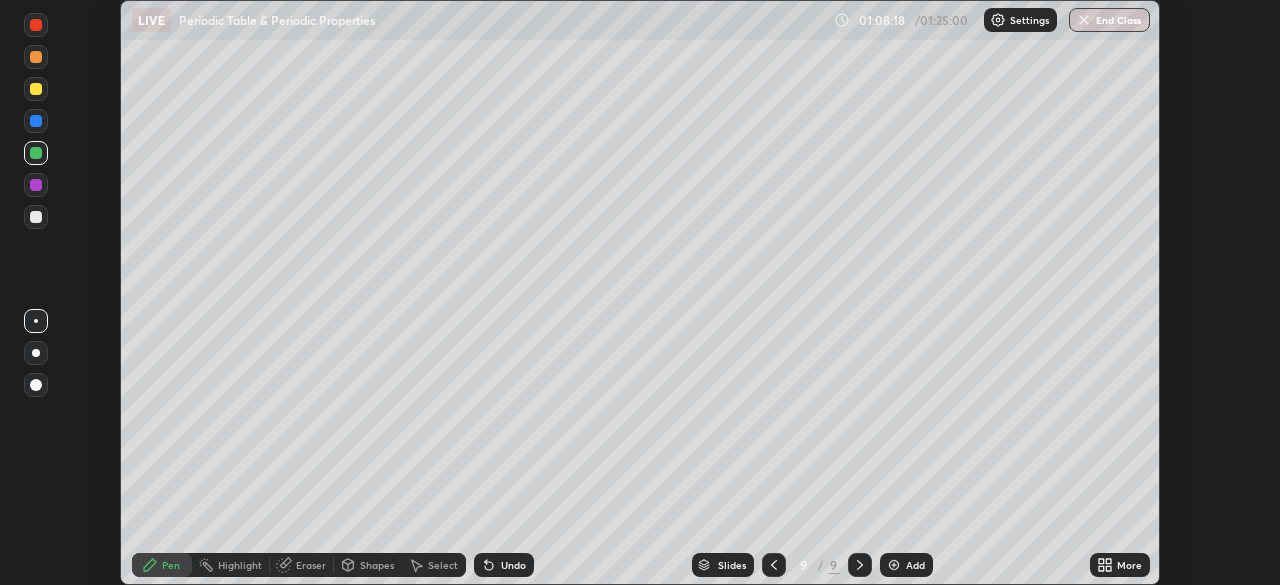 click on "Undo" at bounding box center [504, 565] 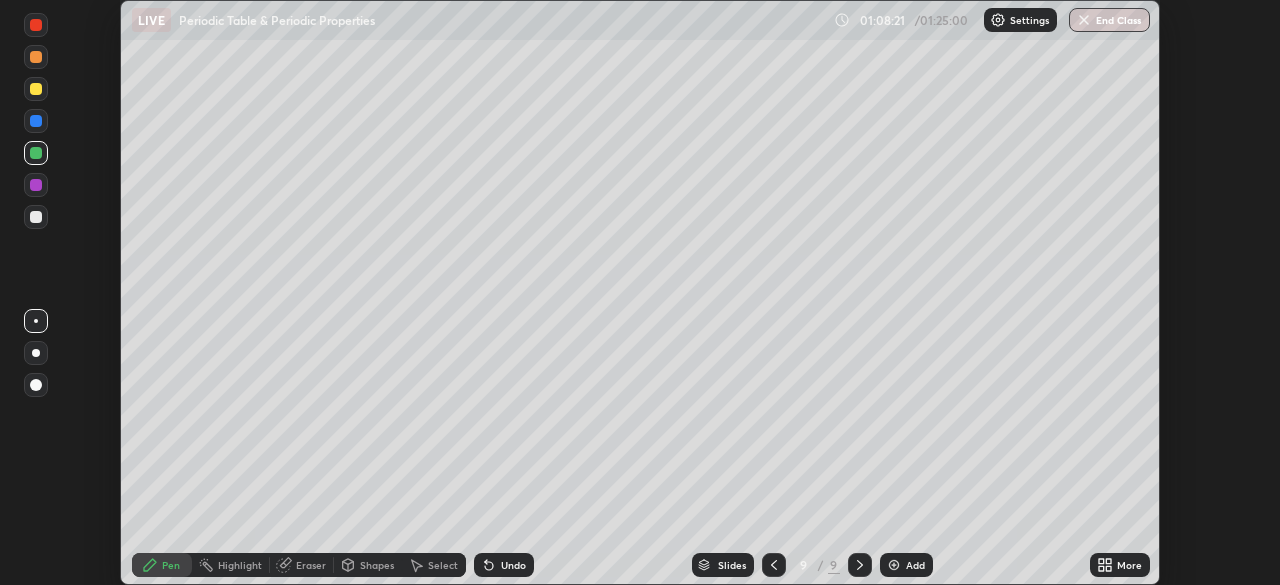 click on "Undo" at bounding box center [513, 565] 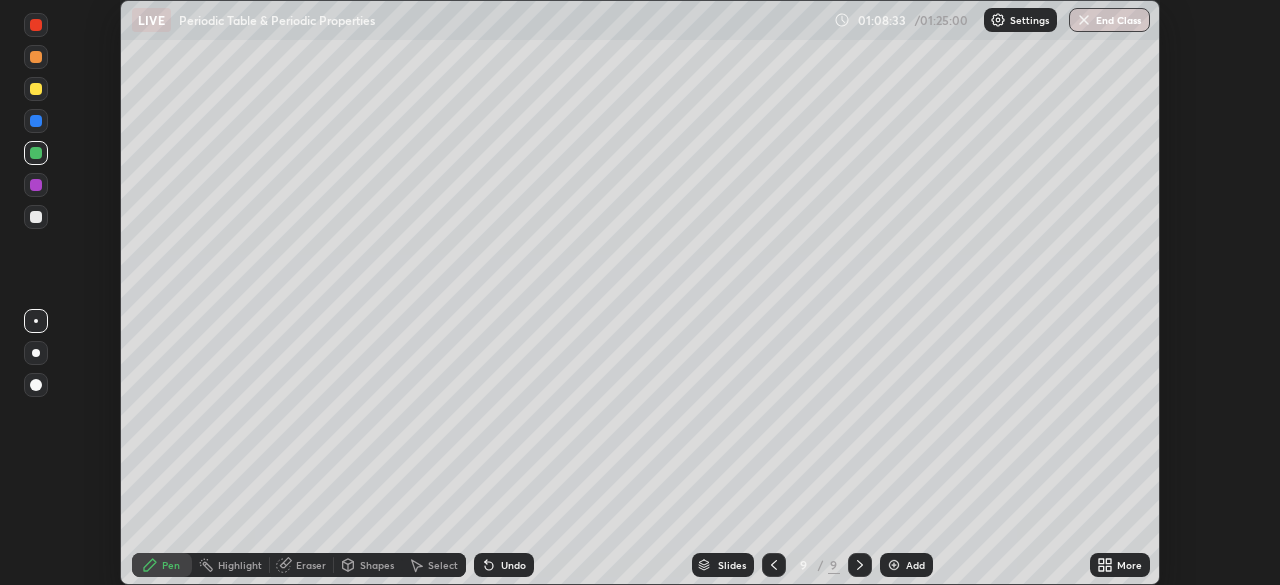 click at bounding box center (36, 217) 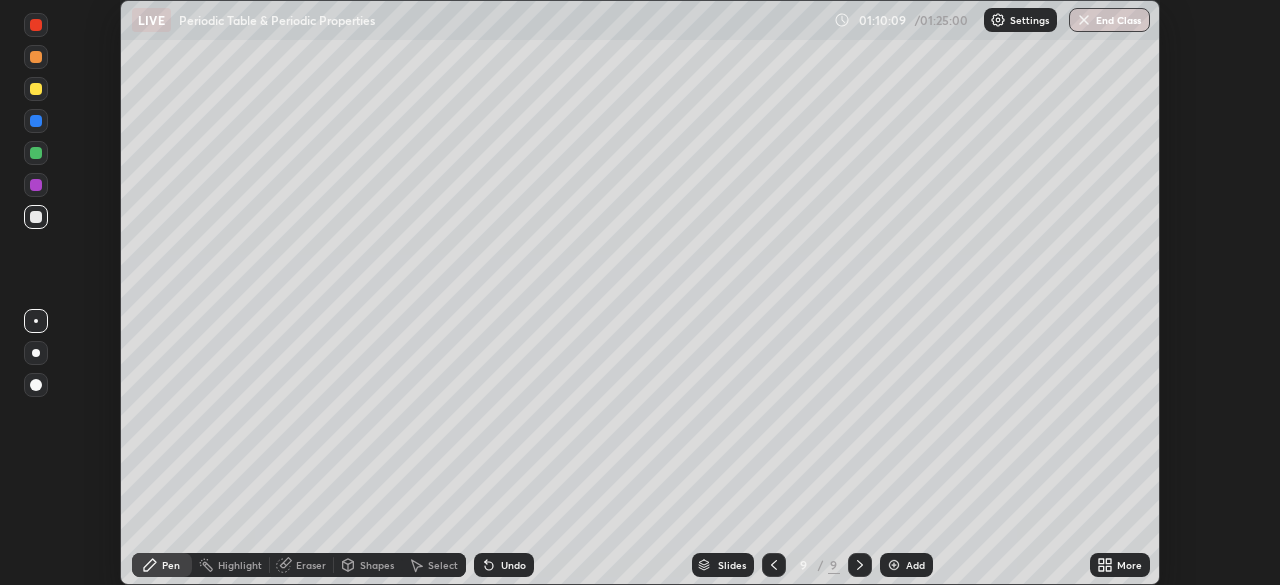 click on "Undo" at bounding box center (513, 565) 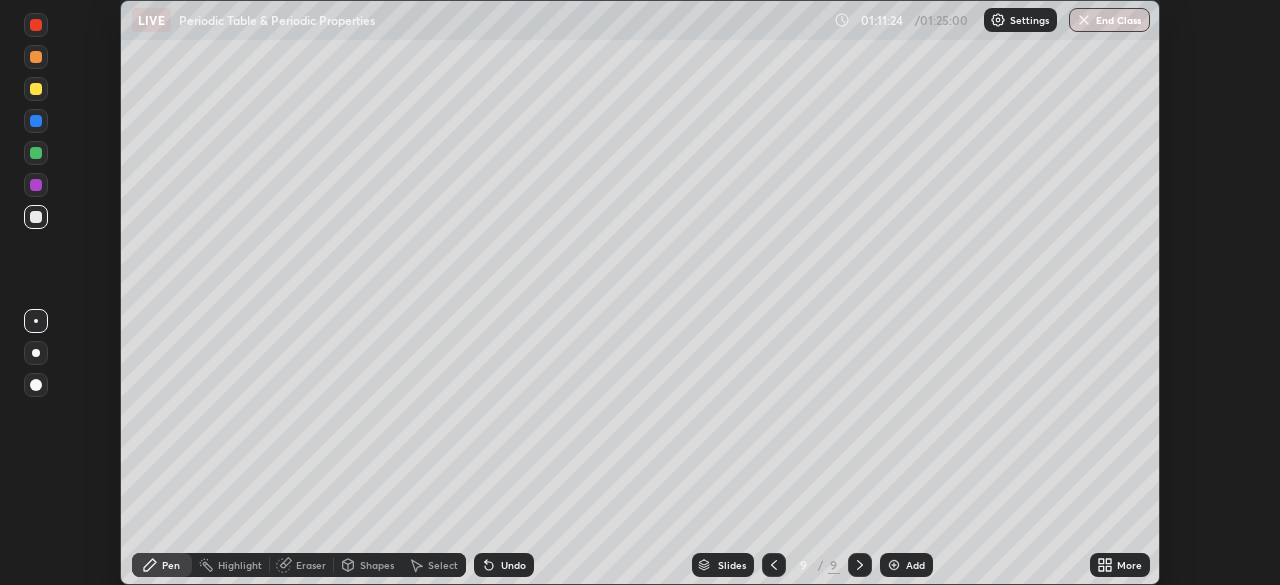 click on "Undo" at bounding box center [513, 565] 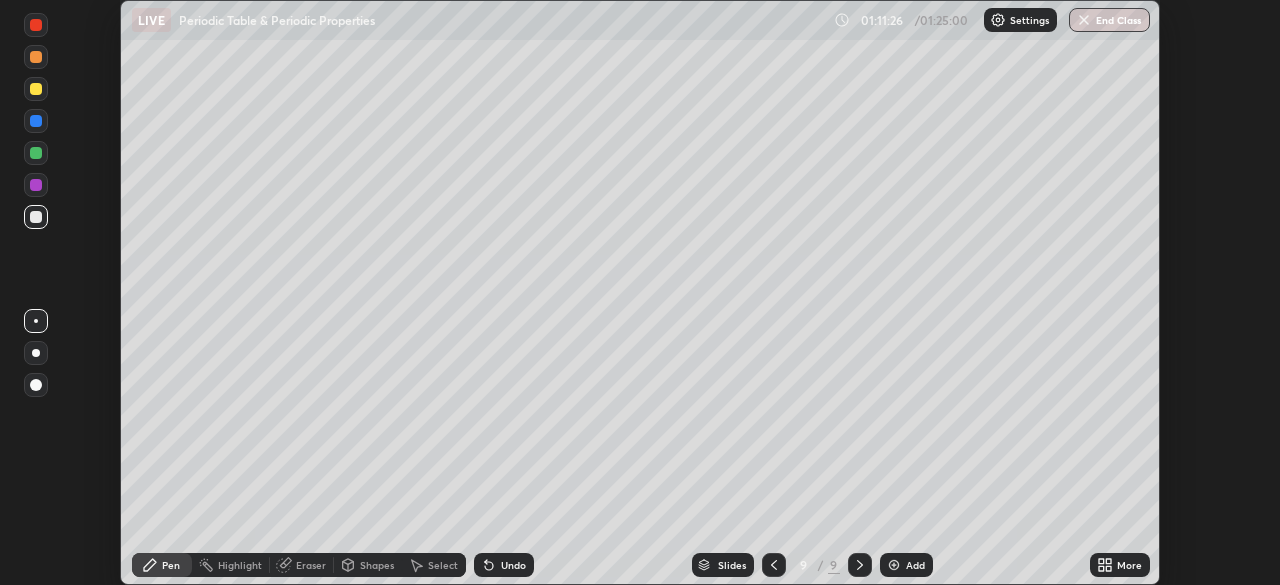 click on "Undo" at bounding box center [513, 565] 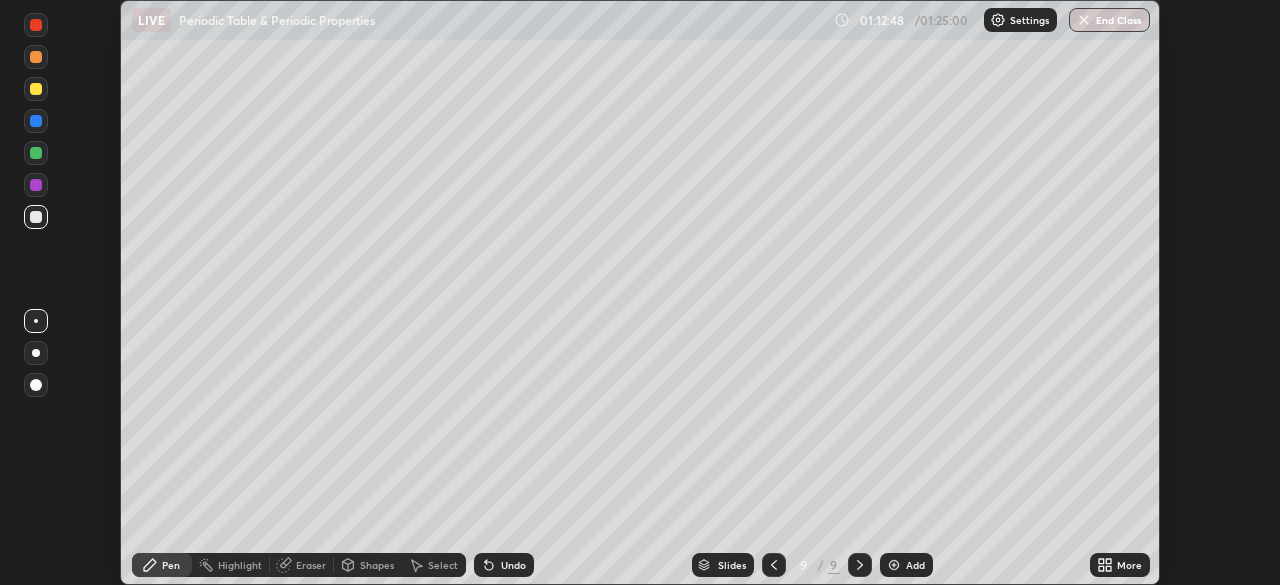 click at bounding box center (894, 565) 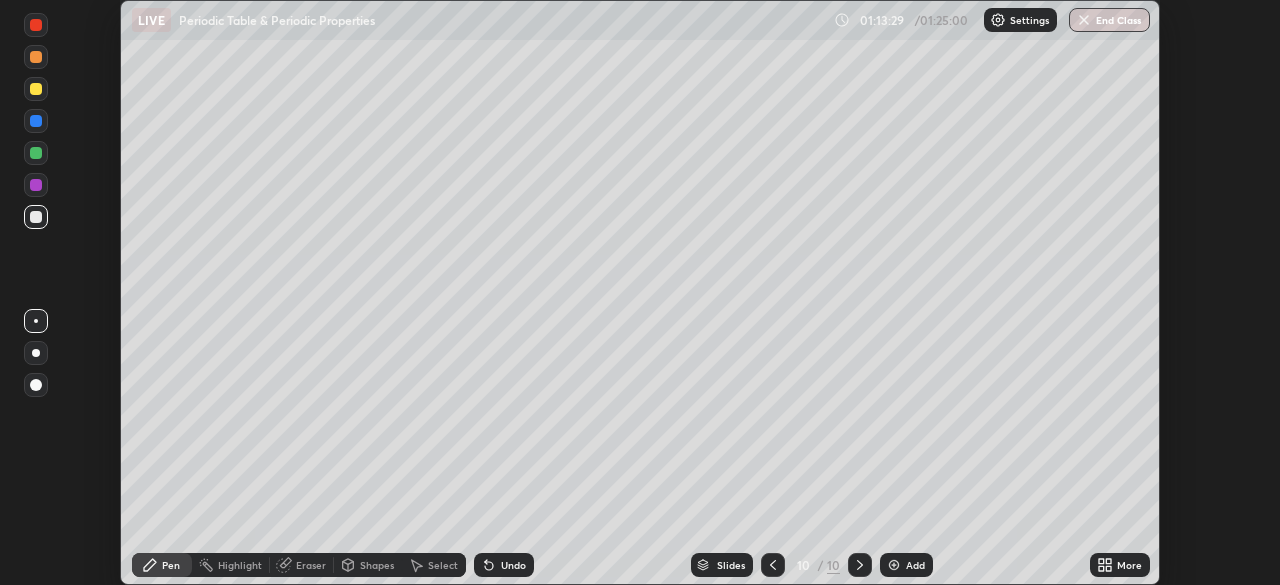 click on "Undo" at bounding box center (504, 565) 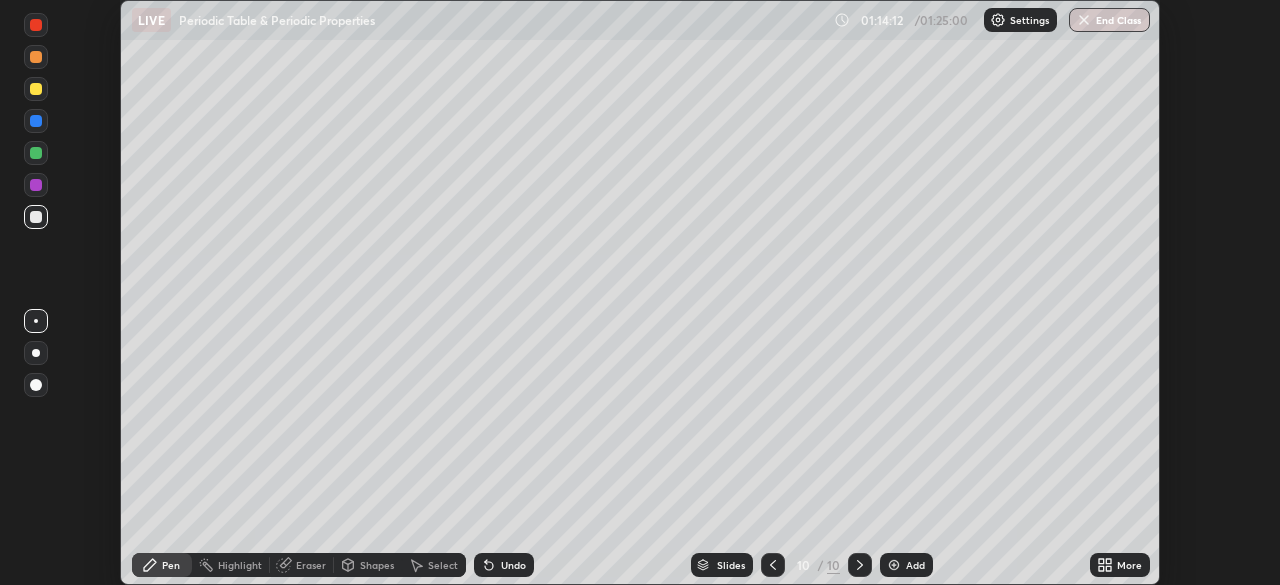 click on "Undo" at bounding box center (504, 565) 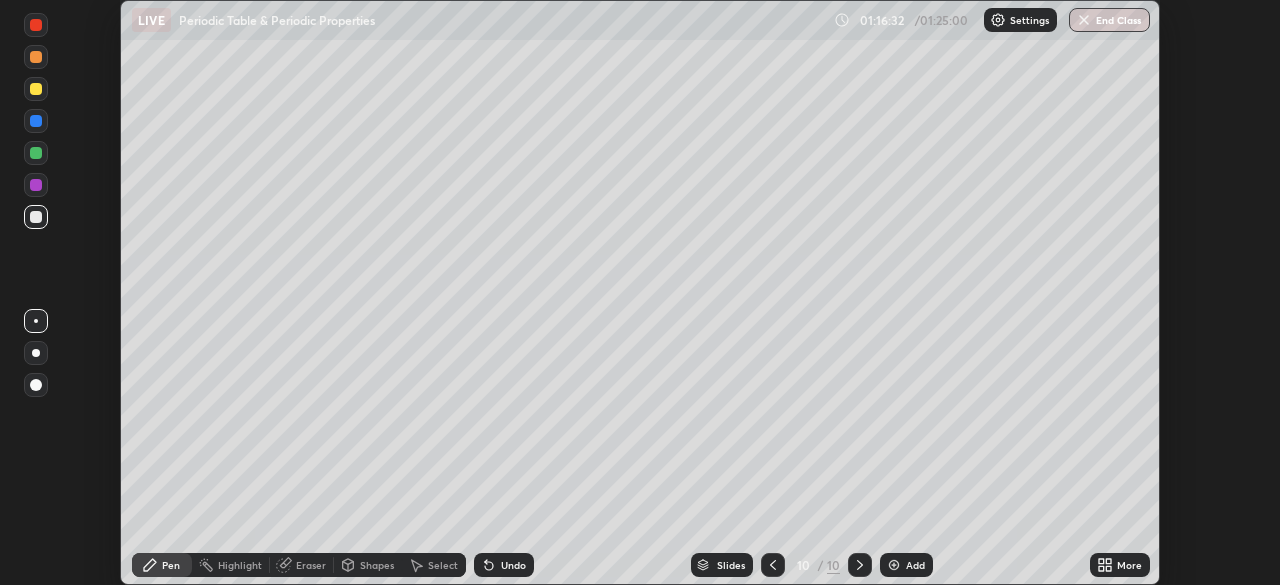 click at bounding box center [36, 121] 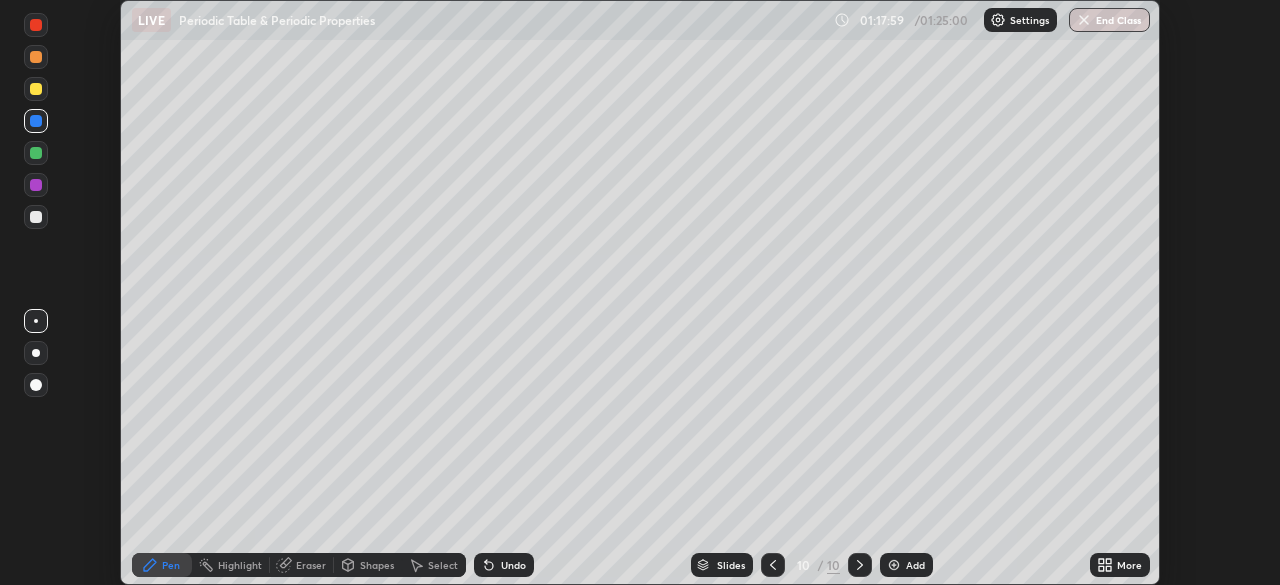 click at bounding box center (36, 217) 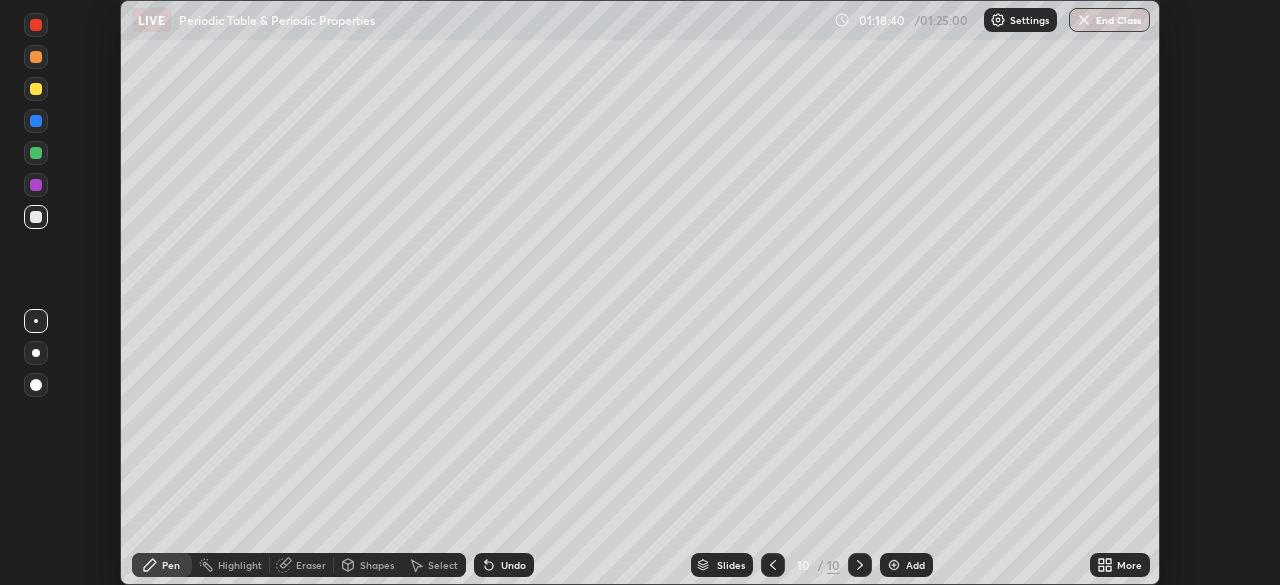 click on "Undo" at bounding box center [513, 565] 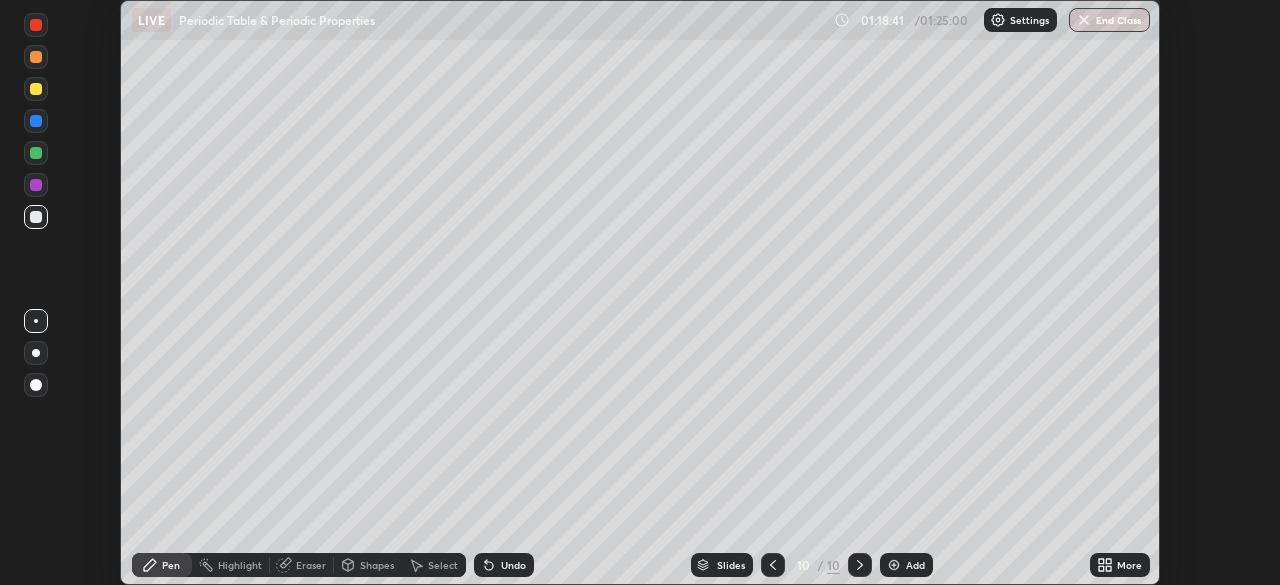 click on "Undo" at bounding box center (513, 565) 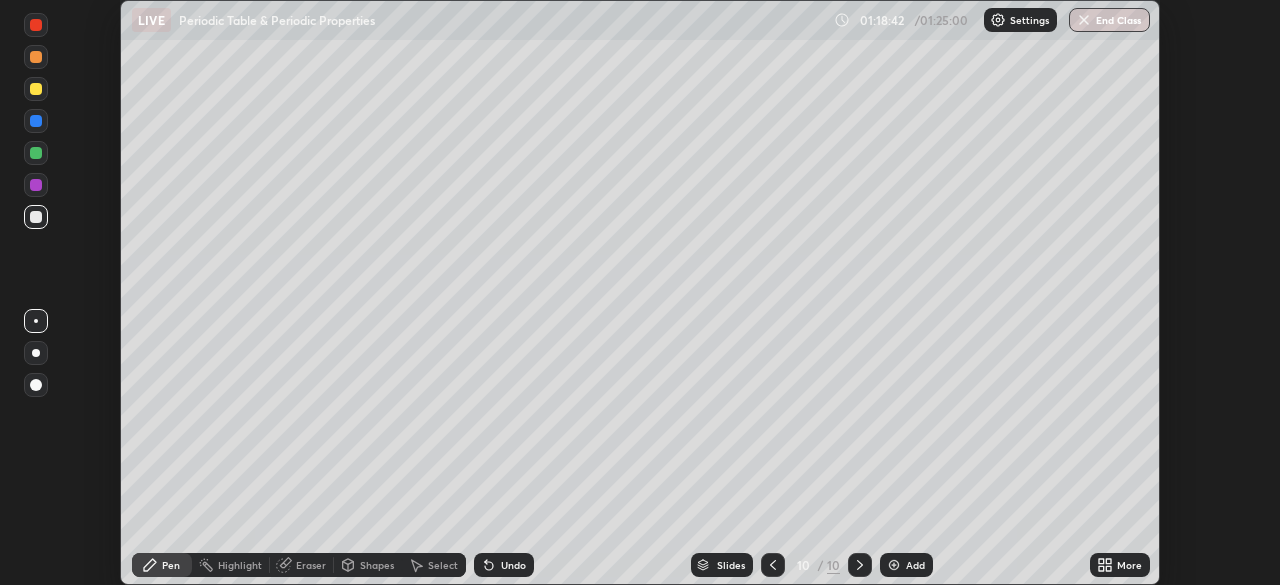 click on "Undo" at bounding box center [513, 565] 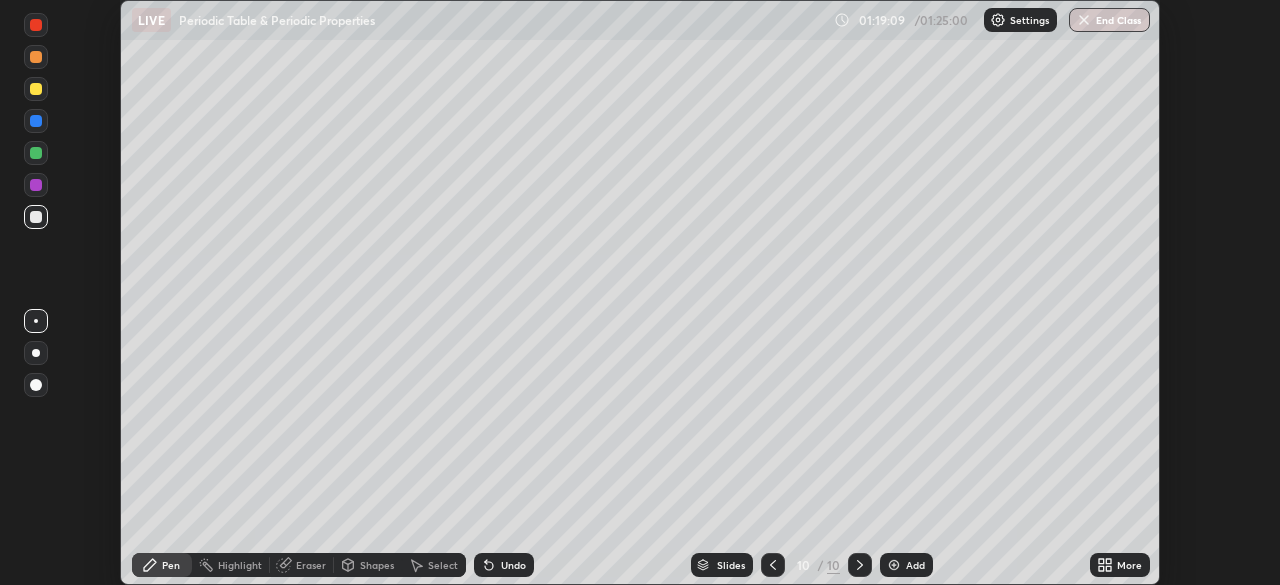 click at bounding box center (894, 565) 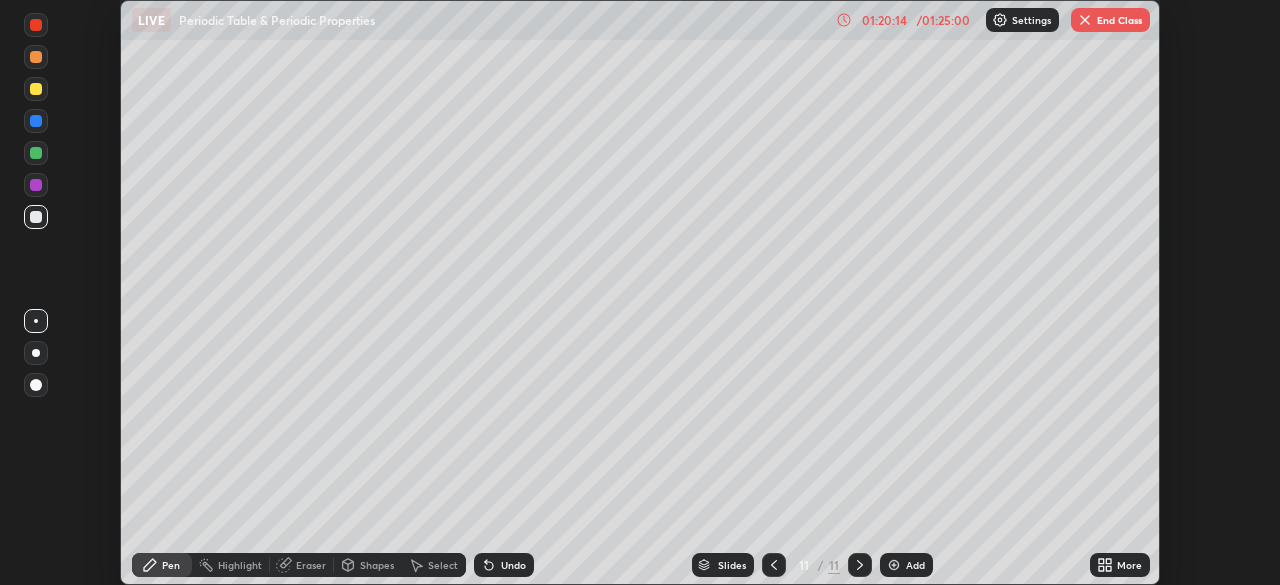 click at bounding box center (36, 89) 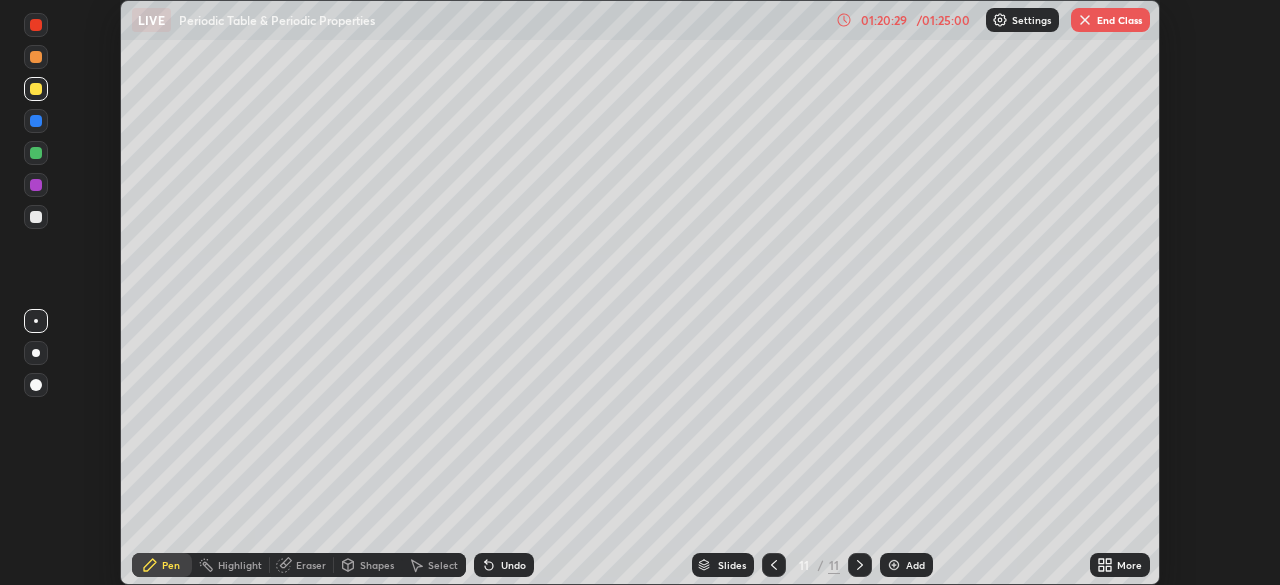 click on "Undo" at bounding box center (504, 565) 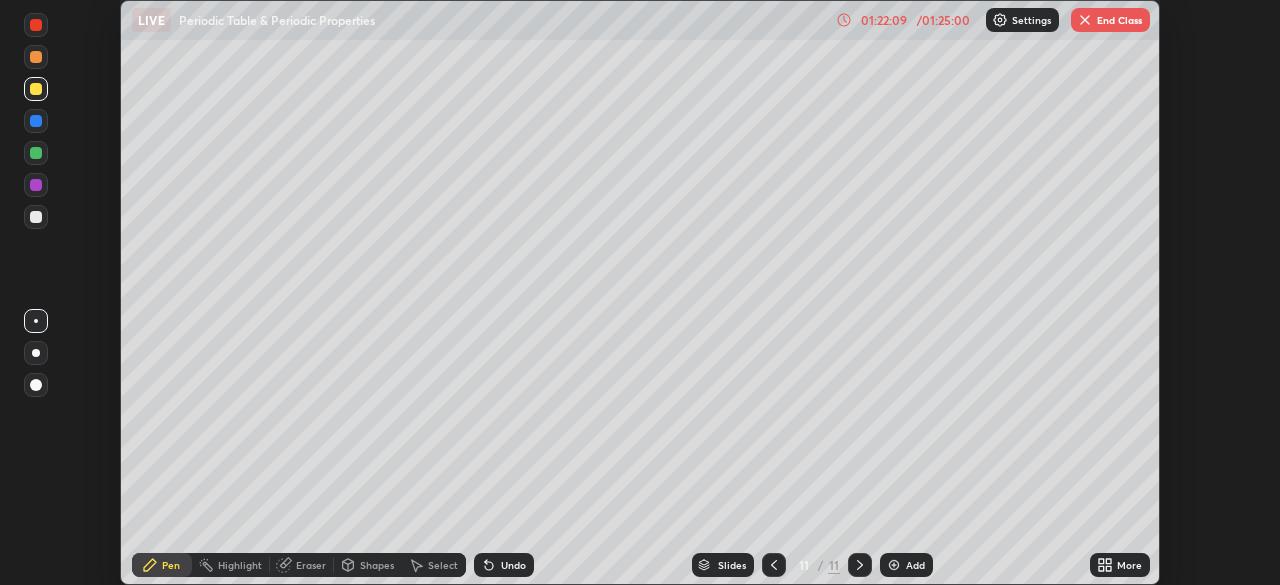 click on "End Class" at bounding box center (1110, 20) 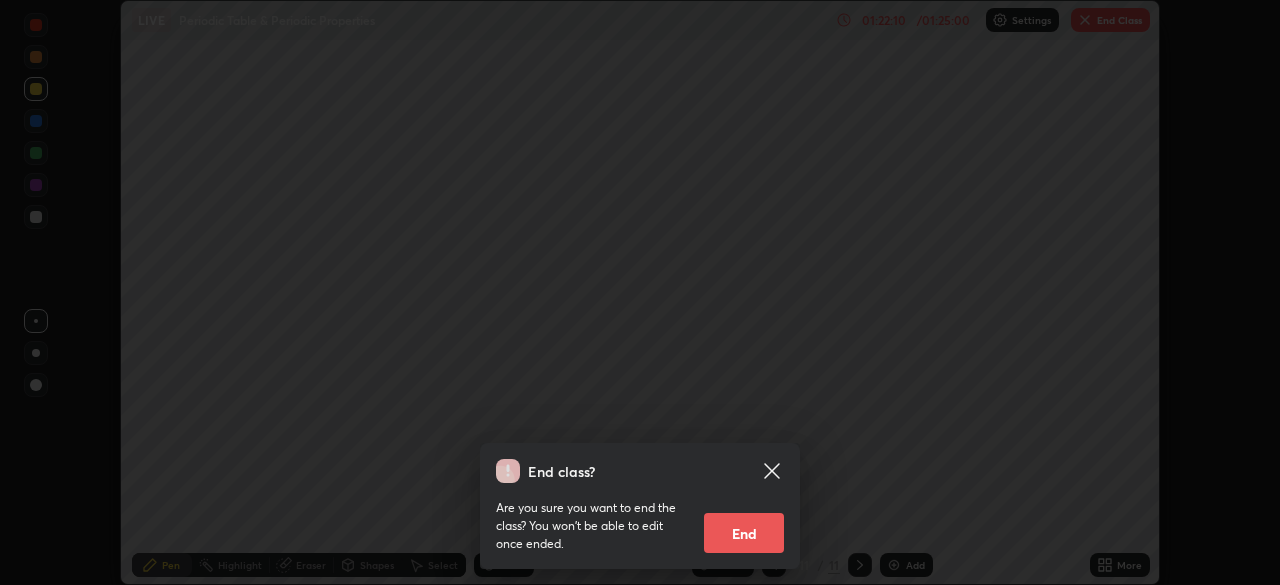 click on "End" at bounding box center [744, 533] 